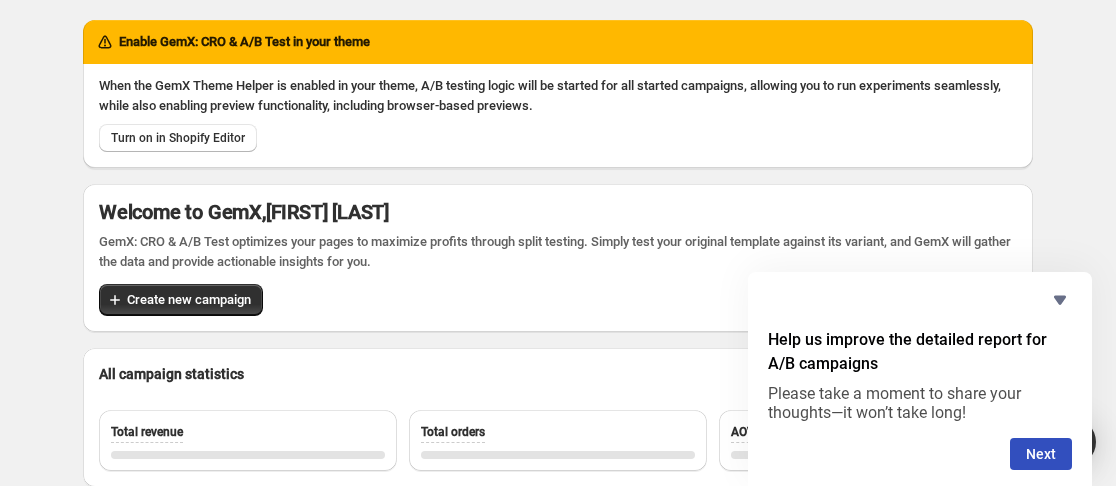 scroll, scrollTop: 0, scrollLeft: 0, axis: both 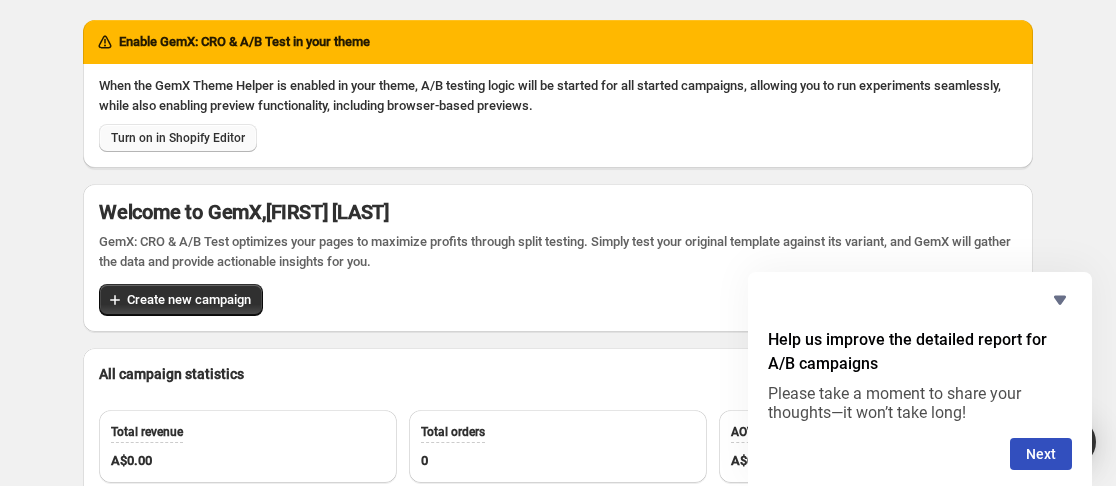 click on "Turn on in Shopify Editor" at bounding box center [178, 138] 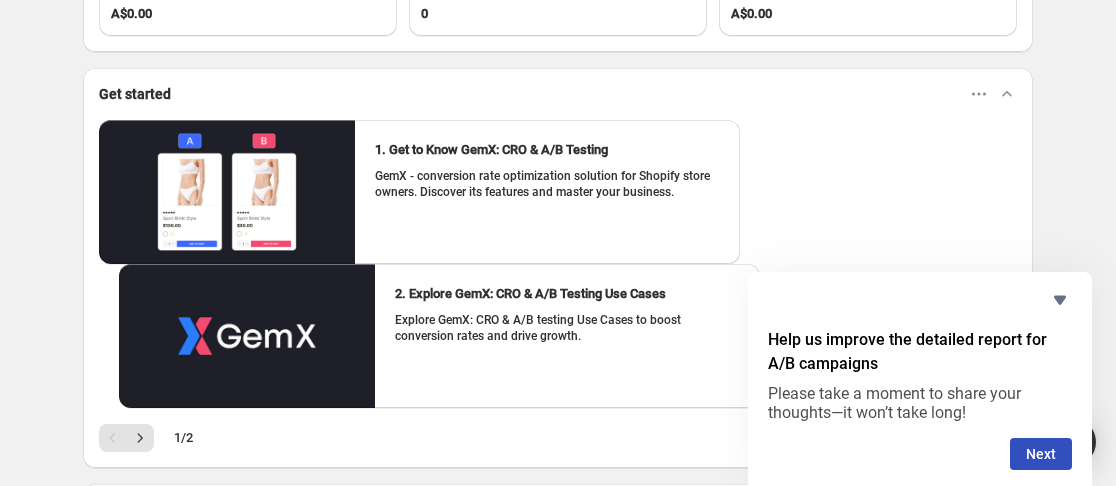 scroll, scrollTop: 528, scrollLeft: 0, axis: vertical 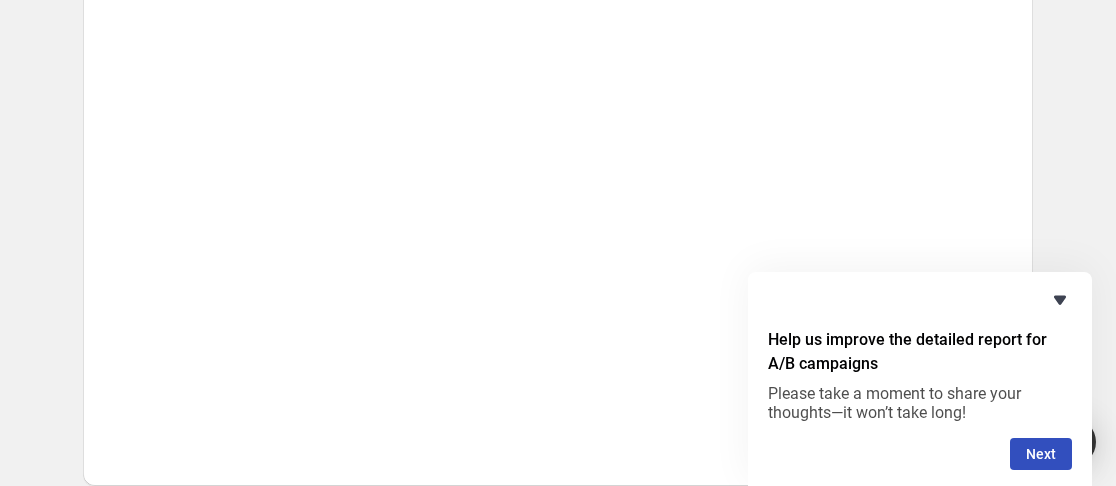 click at bounding box center [1060, 300] 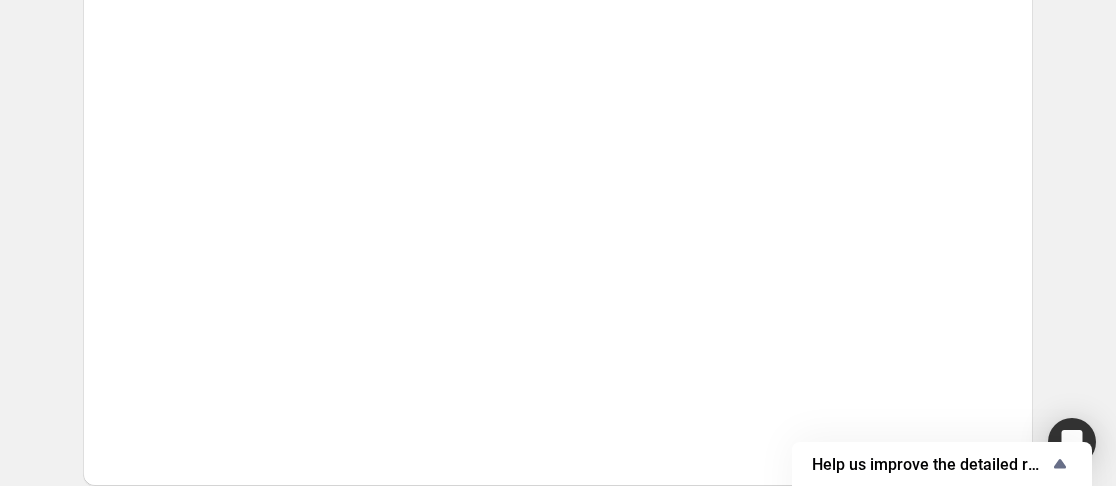drag, startPoint x: 1039, startPoint y: 23, endPoint x: 1084, endPoint y: 31, distance: 45.705578 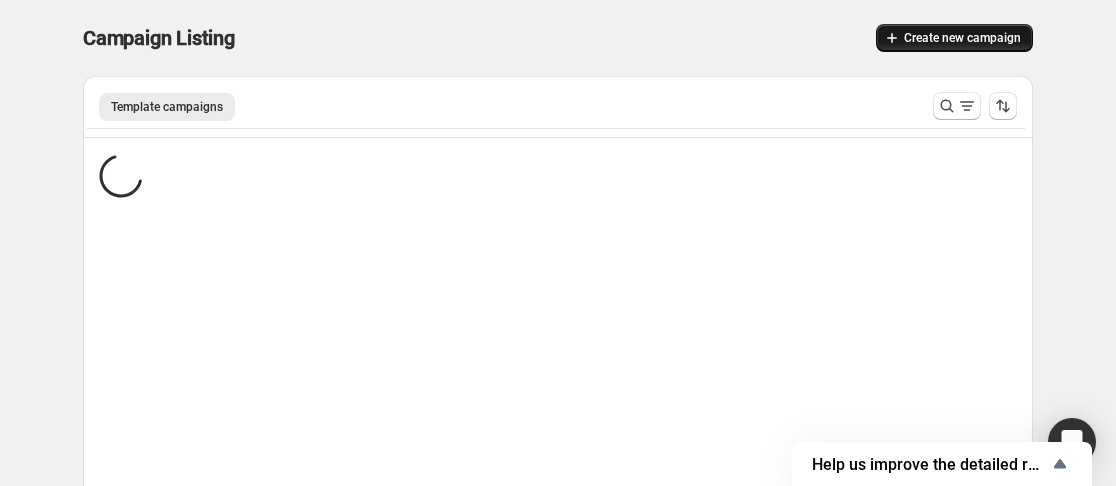 click on "Create new campaign" at bounding box center (962, 38) 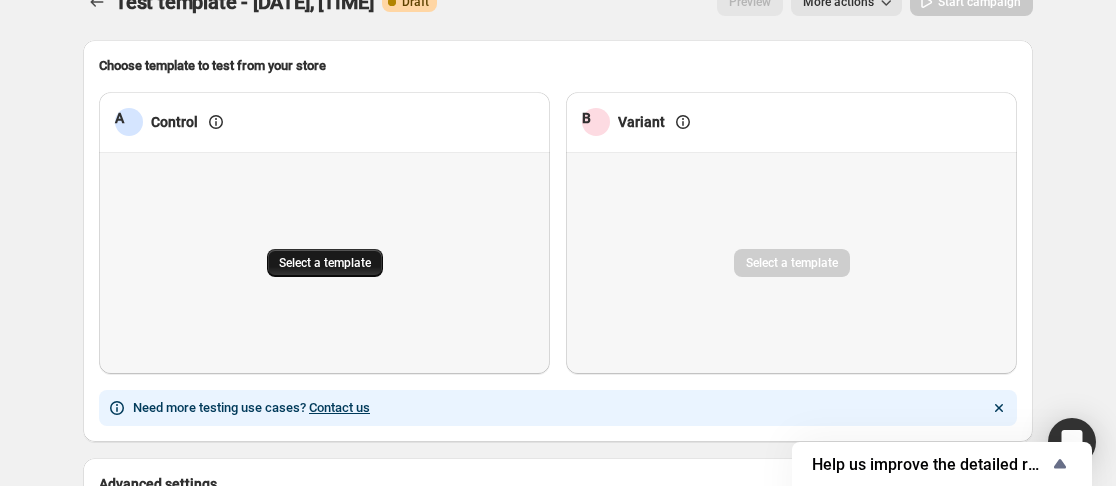 scroll, scrollTop: 37, scrollLeft: 0, axis: vertical 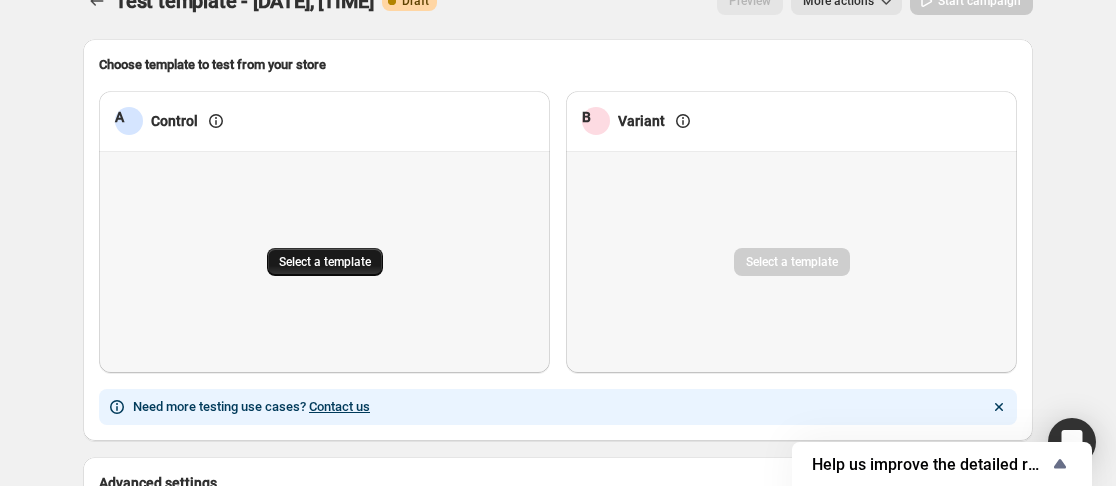 click on "Select a template" at bounding box center (325, 262) 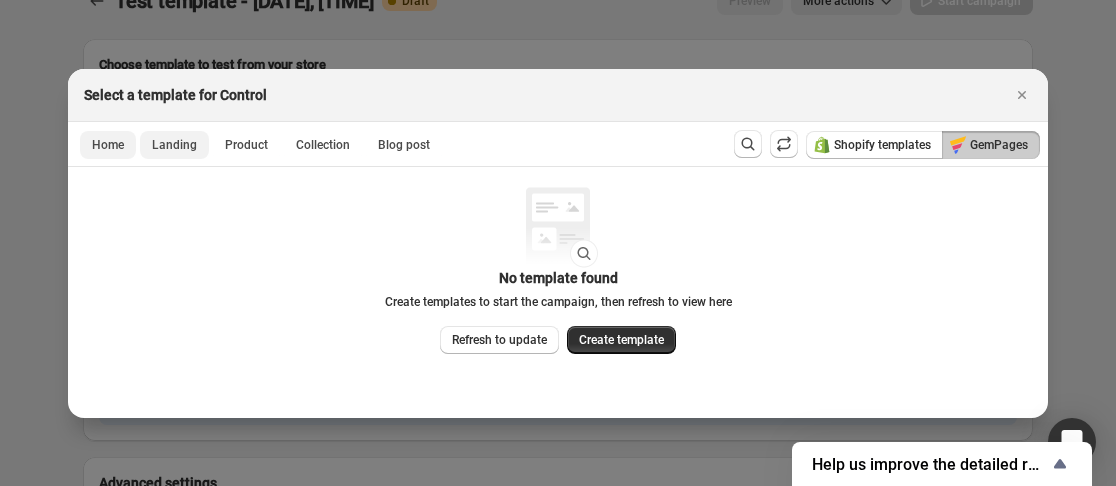 click on "Landing" at bounding box center [174, 145] 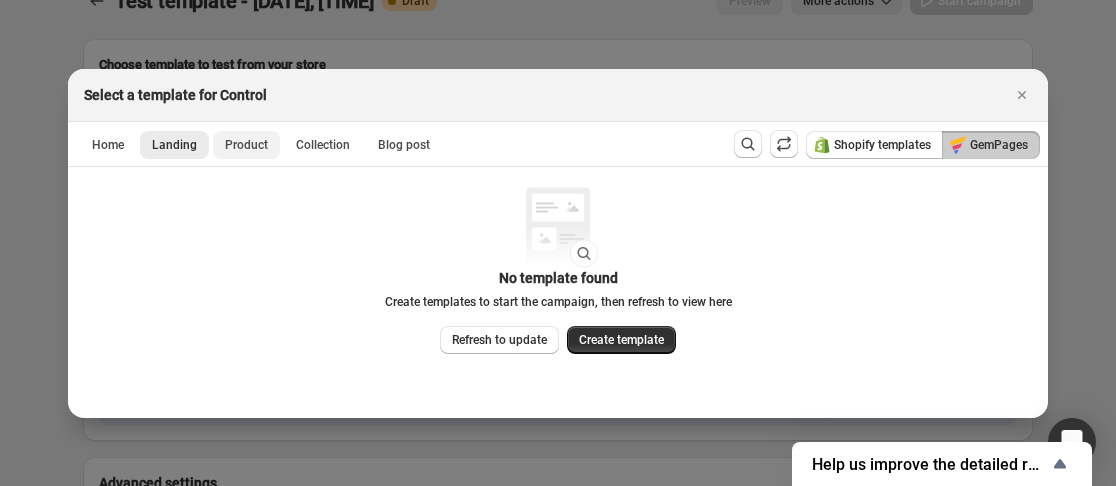 click on "Product" at bounding box center (246, 145) 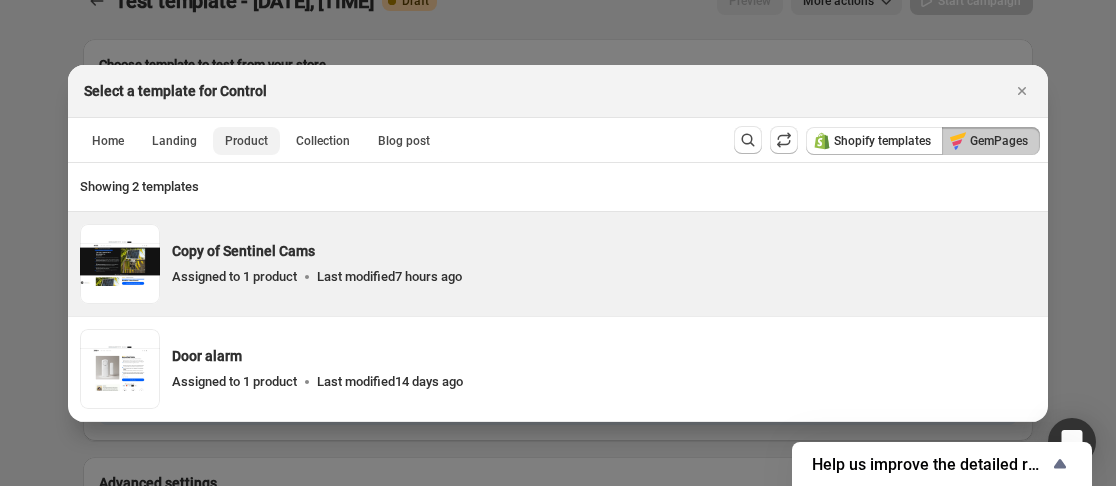 scroll, scrollTop: 0, scrollLeft: 0, axis: both 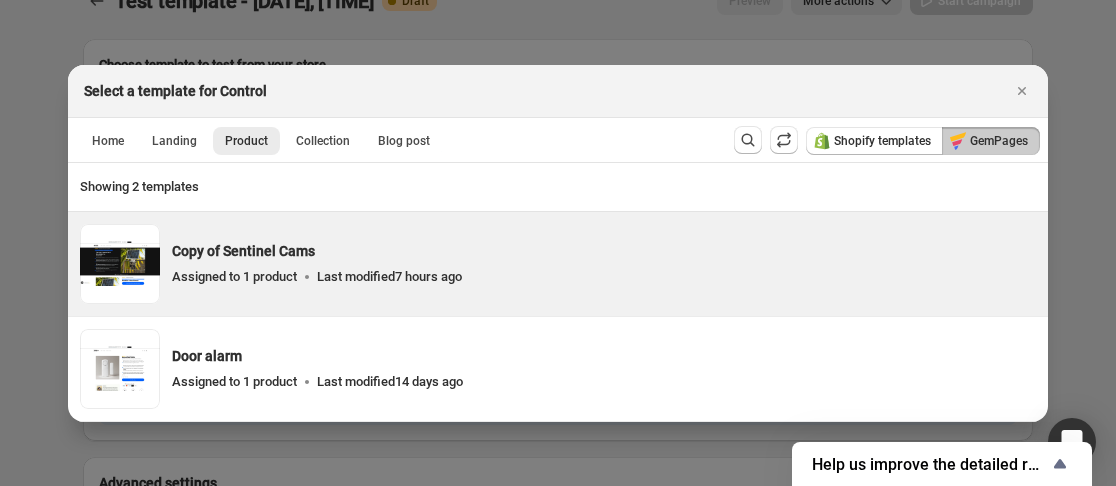 click on "Last modified  7 hours ago" at bounding box center [389, 277] 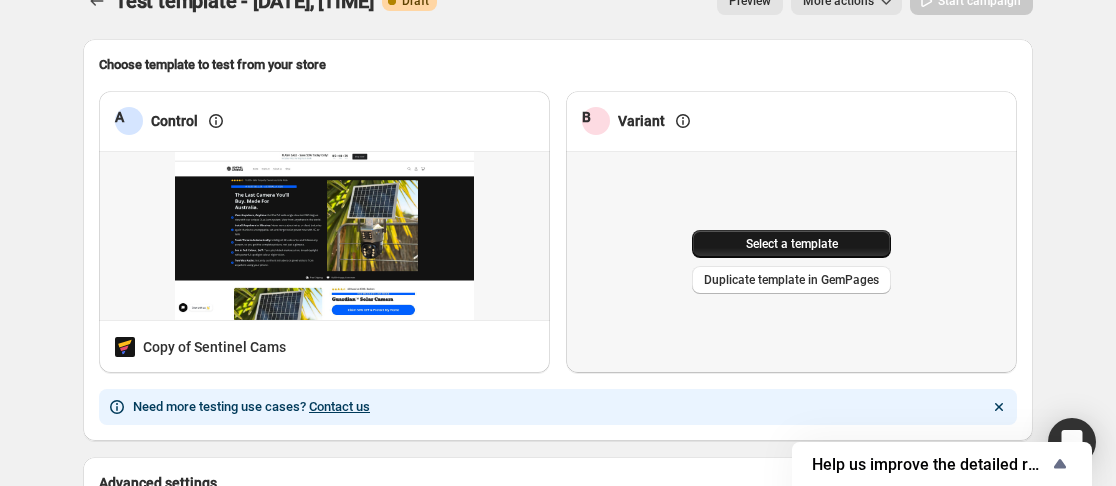 click on "Select a template" at bounding box center (792, 244) 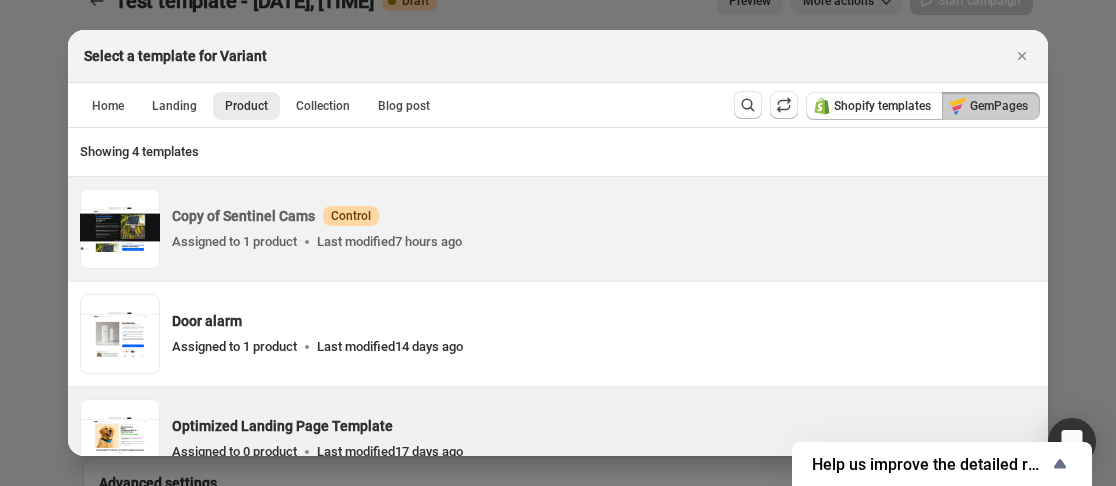 scroll, scrollTop: 0, scrollLeft: 0, axis: both 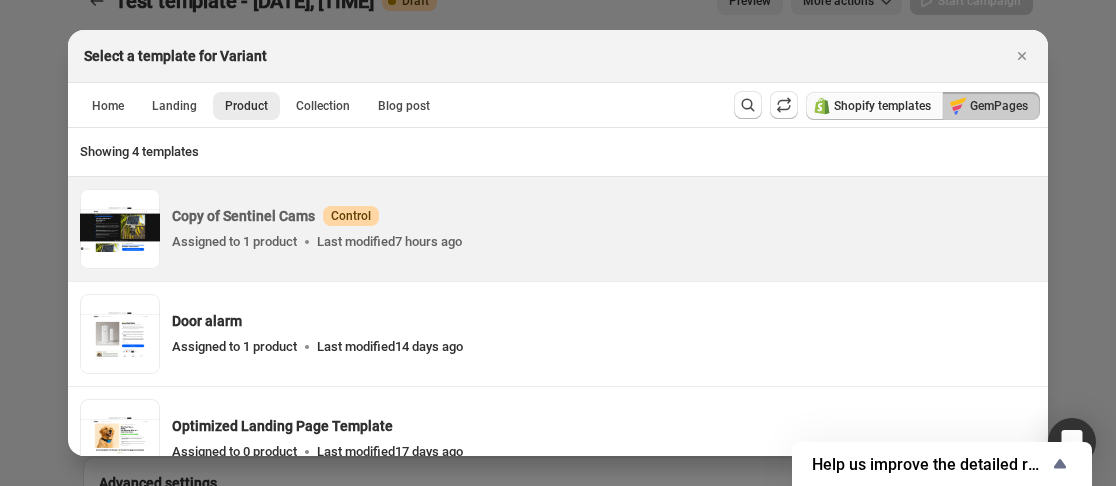 click on "Shopify templates" at bounding box center [874, 106] 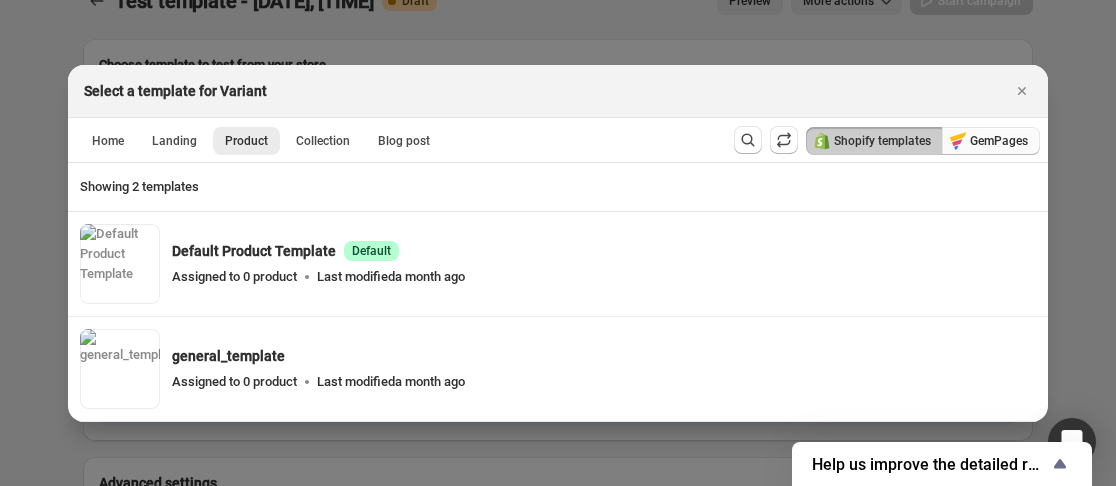 click on "GemPages" at bounding box center [999, 141] 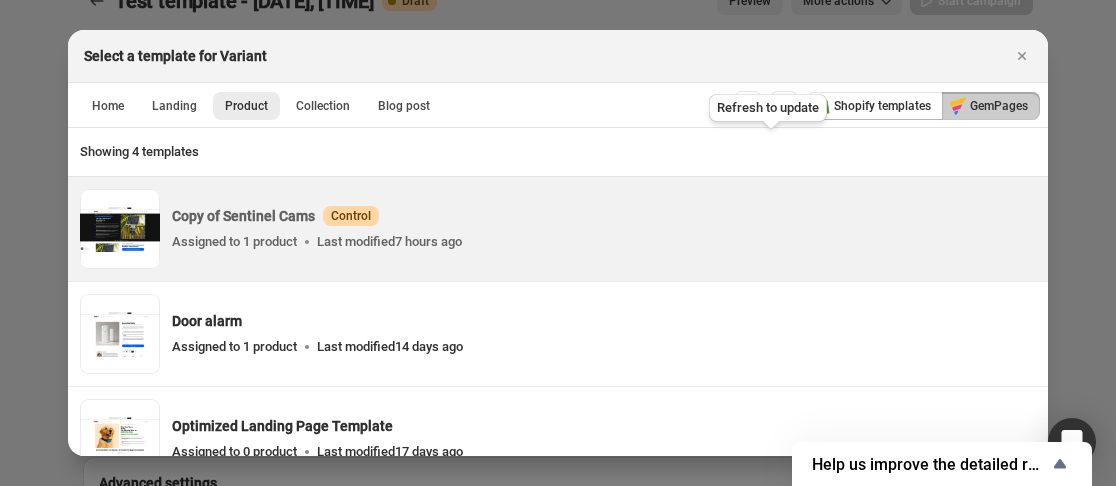 click at bounding box center [784, 101] 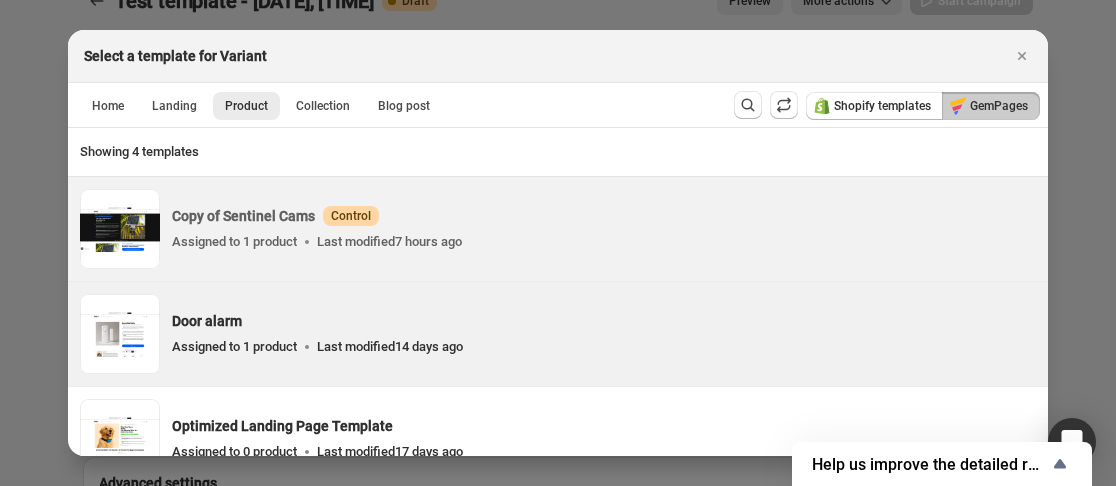 scroll, scrollTop: 0, scrollLeft: 0, axis: both 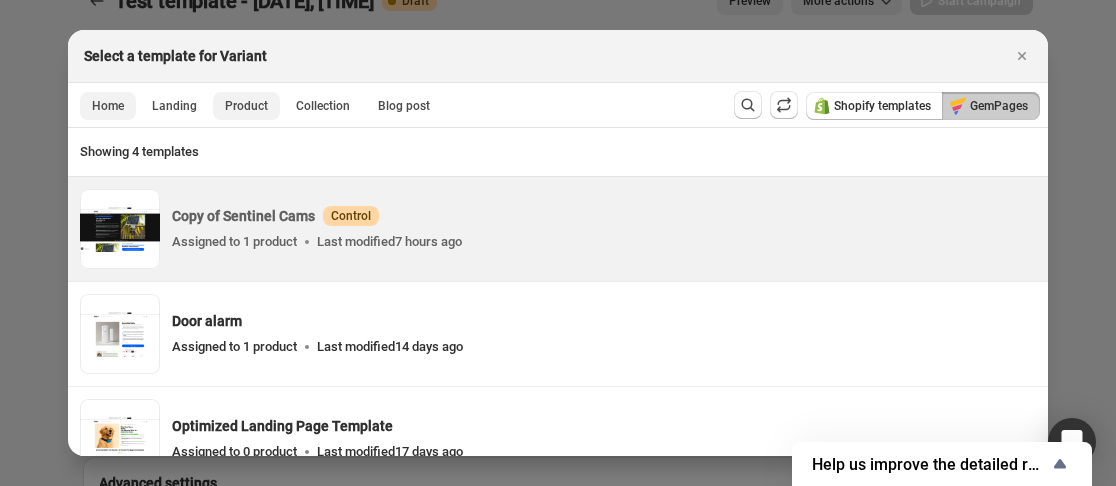 click on "Home" at bounding box center (108, 106) 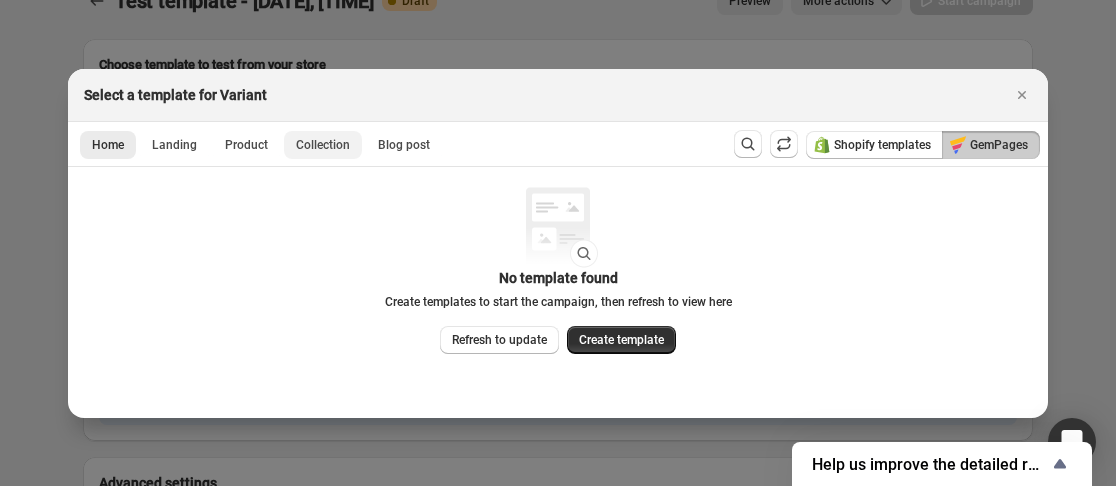 click on "Collection" at bounding box center (323, 145) 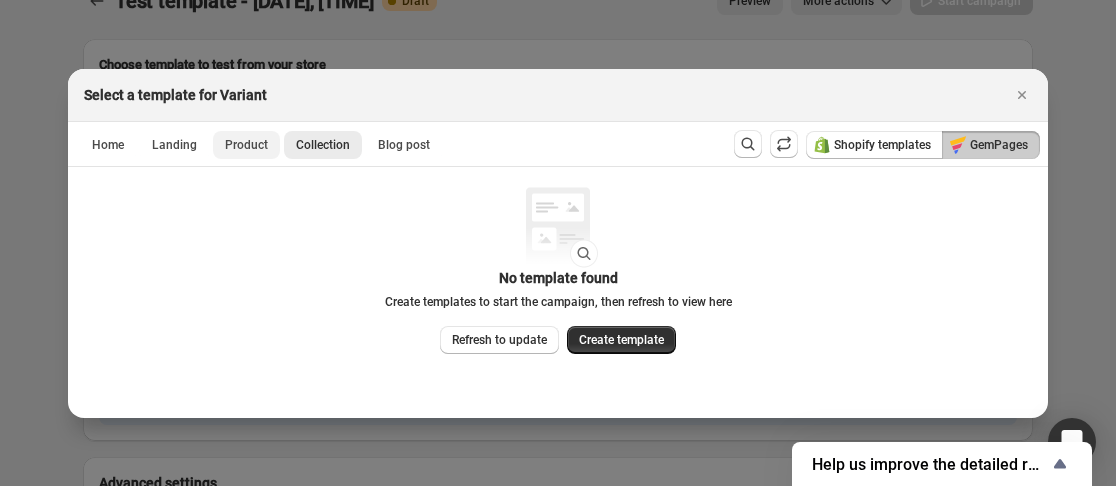 click on "Product" at bounding box center (246, 145) 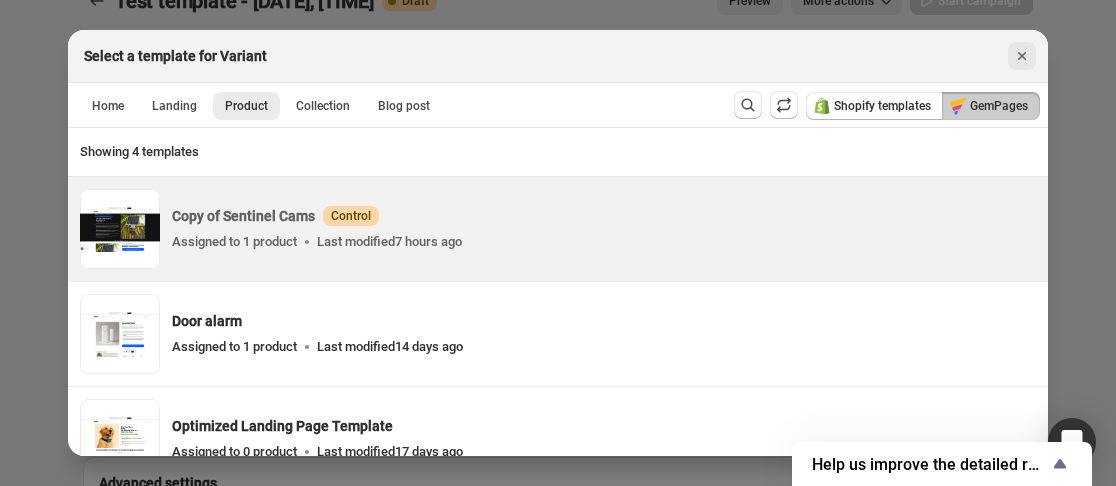 click at bounding box center (1022, 56) 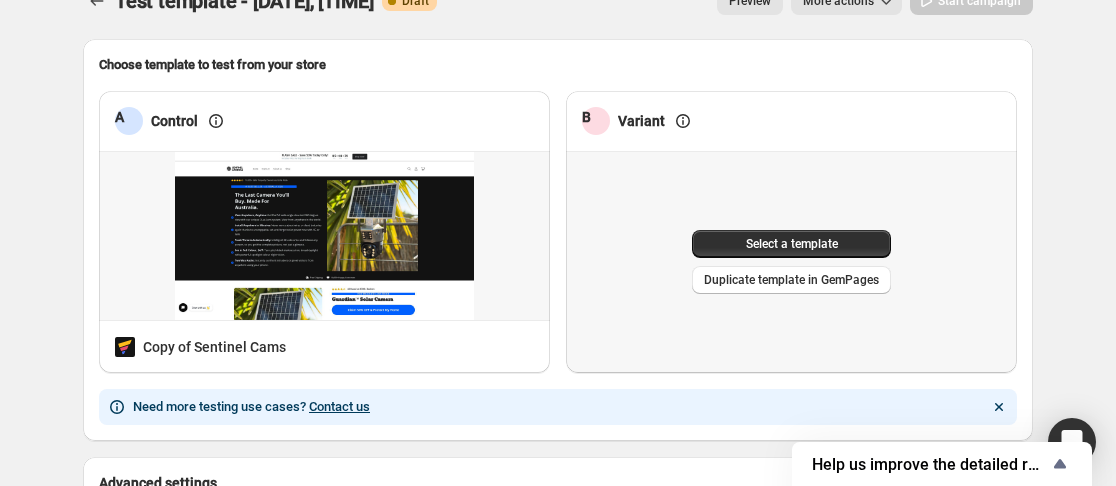 scroll, scrollTop: 0, scrollLeft: 0, axis: both 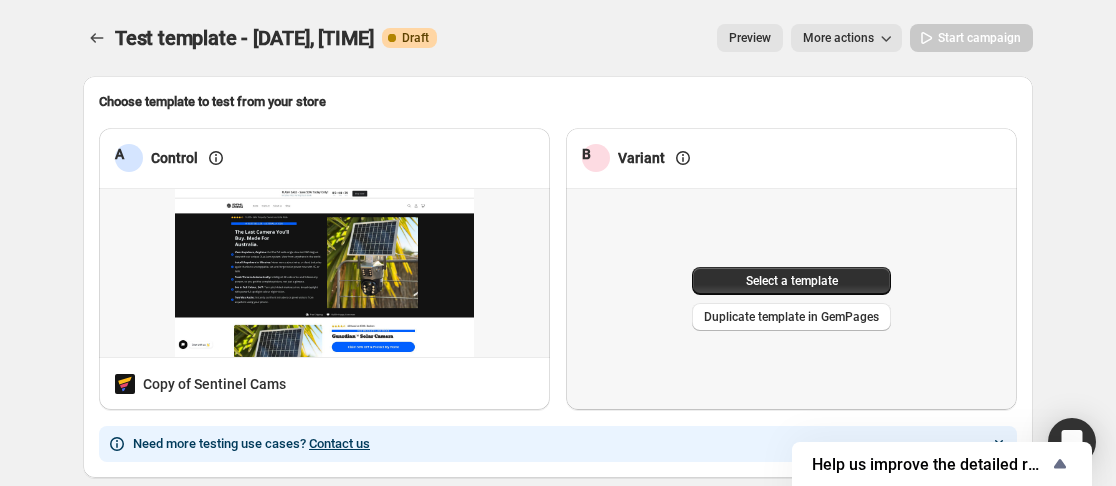 click on "More actions" at bounding box center (838, 38) 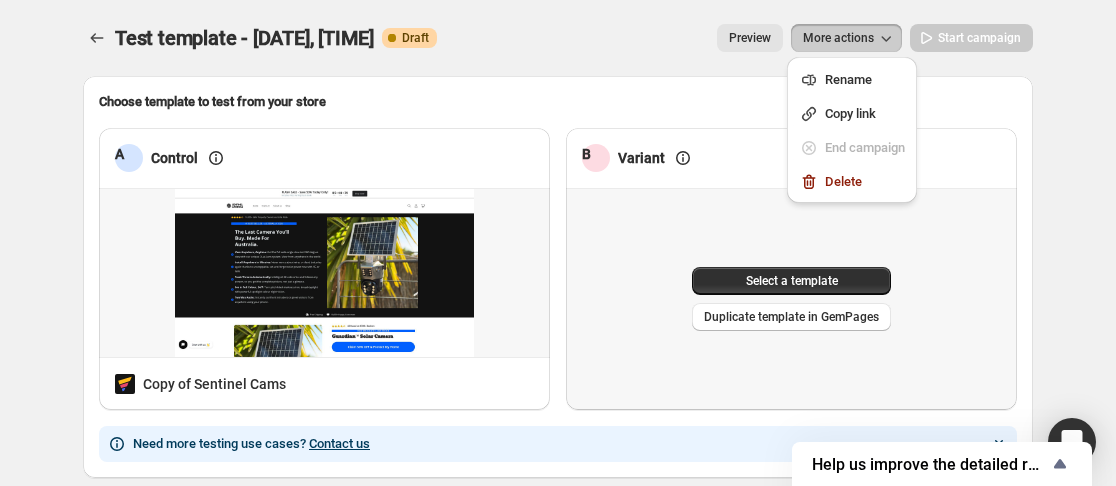 click on "Choose template to test from your store A Control Copy of Sentinel Cams B Variant Select a template Duplicate template in GemPages Need more testing use cases?   Contact us" at bounding box center (558, 277) 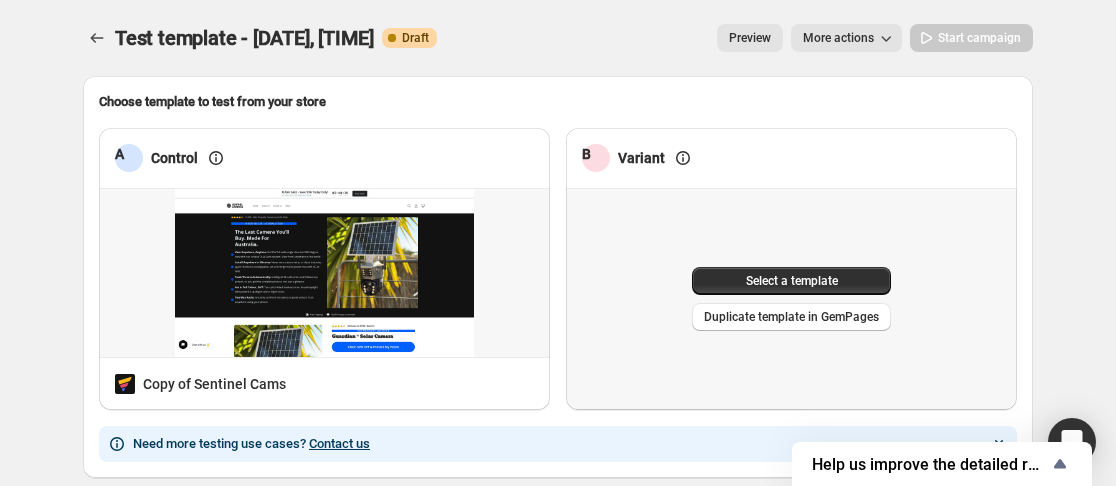 scroll, scrollTop: 192, scrollLeft: 0, axis: vertical 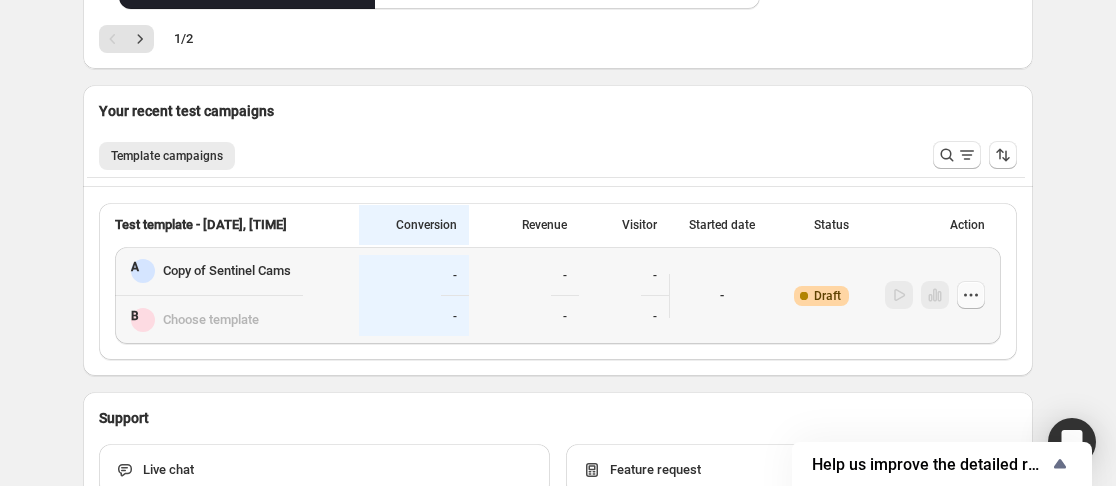 click at bounding box center (971, 294) 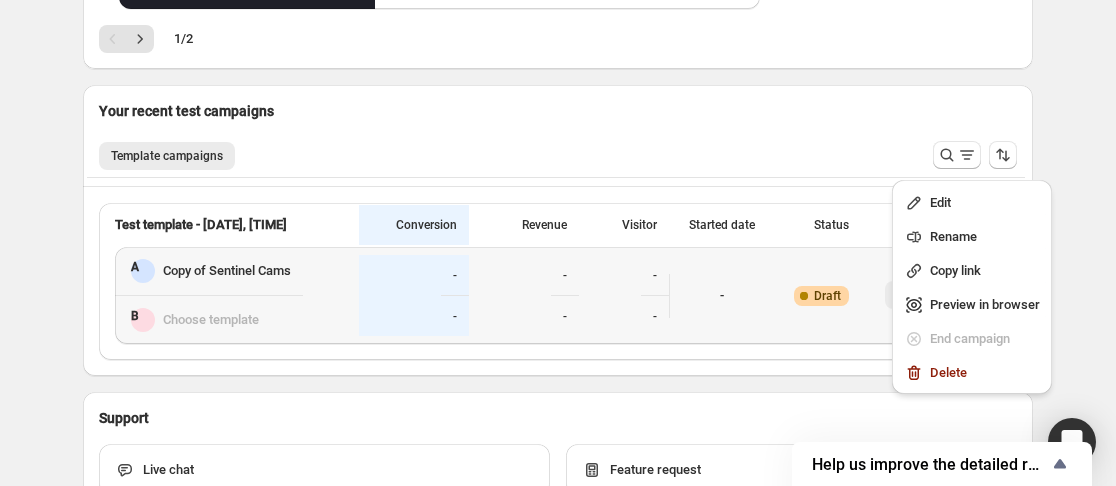 click on "Welcome to GemX ,  Oliver Broxton GemX: CRO & A/B Test optimizes your pages to maximize profits through split testing.
Simply test your original template against its variant, and GemX will gather the data
and provide actionable insights for you. Create new campaign All campaign statistics Currency:  AUD Today Total revenue Total orders AOV Get started 1. Get to Know GemX: CRO & A/B Testing GemX - conversion rate optimization solution for Shopify store owners. Discover its features and master your business. 2. Explore GemX: CRO & A/B Testing Use Cases Explore GemX: CRO & A/B testing Use Cases to boost conversion rates and drive growth. 1 / 2 Your recent test campaigns Template campaigns More views Template campaigns More views Test template - Jul 9, 01:39:00 Conversion Revenue Visitor Started date Status Action A Copy of Sentinel Cams B Choose template - - - - - - - Warning Complete Draft Support Live chat Feature request" at bounding box center [558, -75] 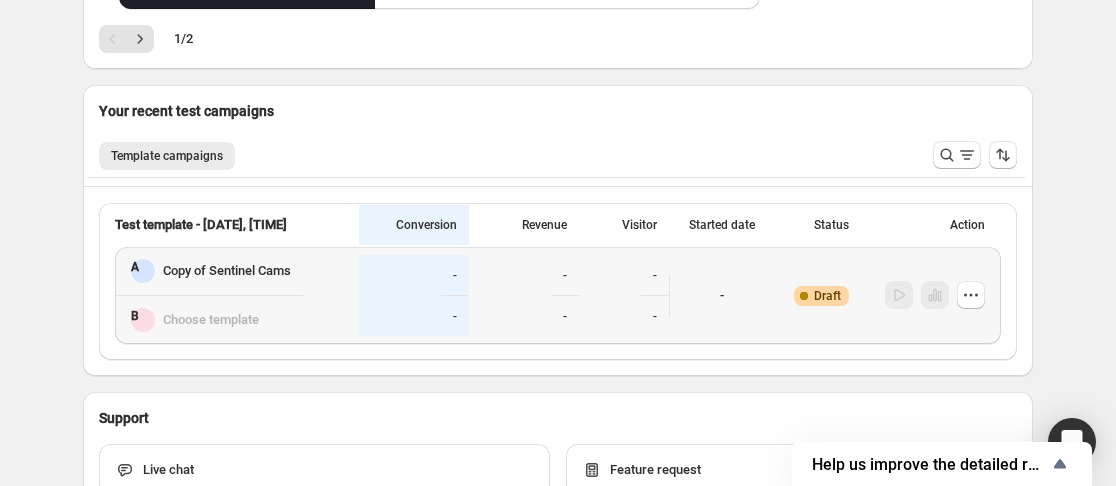 click on "Choose template" at bounding box center (211, 320) 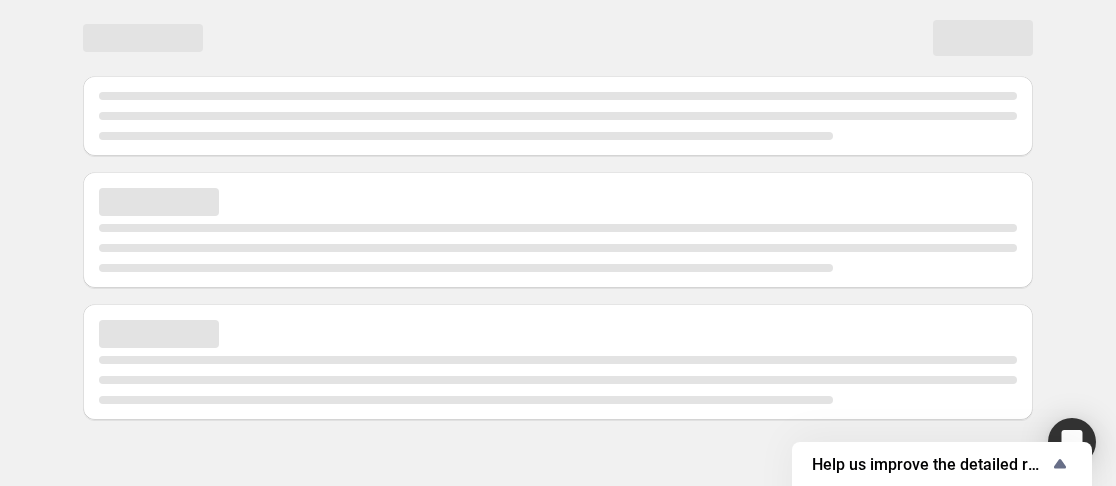 scroll, scrollTop: 0, scrollLeft: 0, axis: both 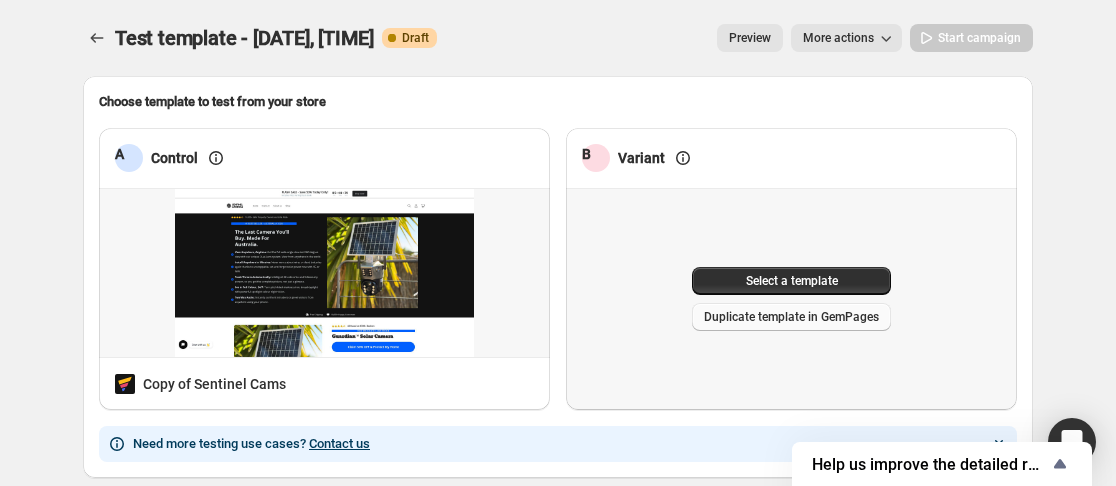 click on "Duplicate template in GemPages" at bounding box center [791, 317] 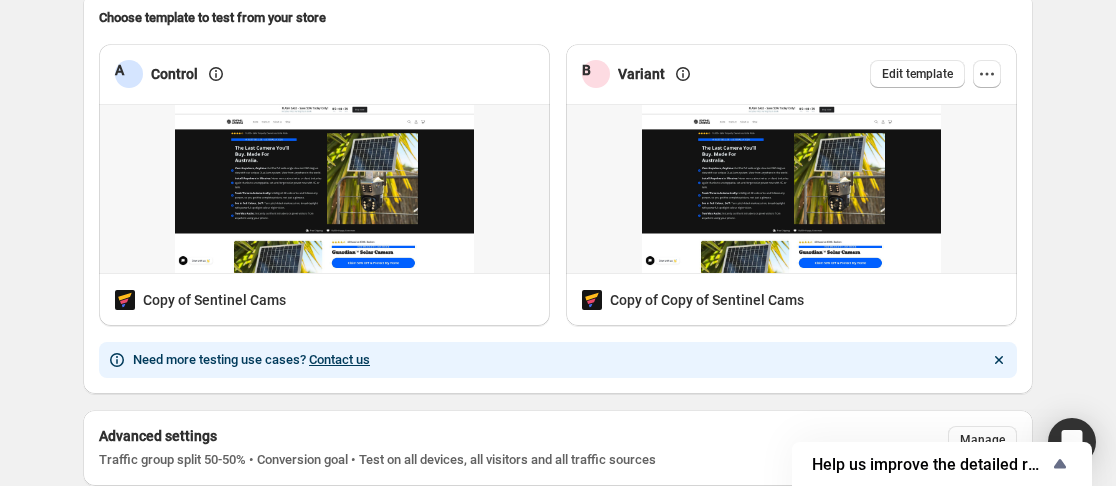scroll, scrollTop: 139, scrollLeft: 0, axis: vertical 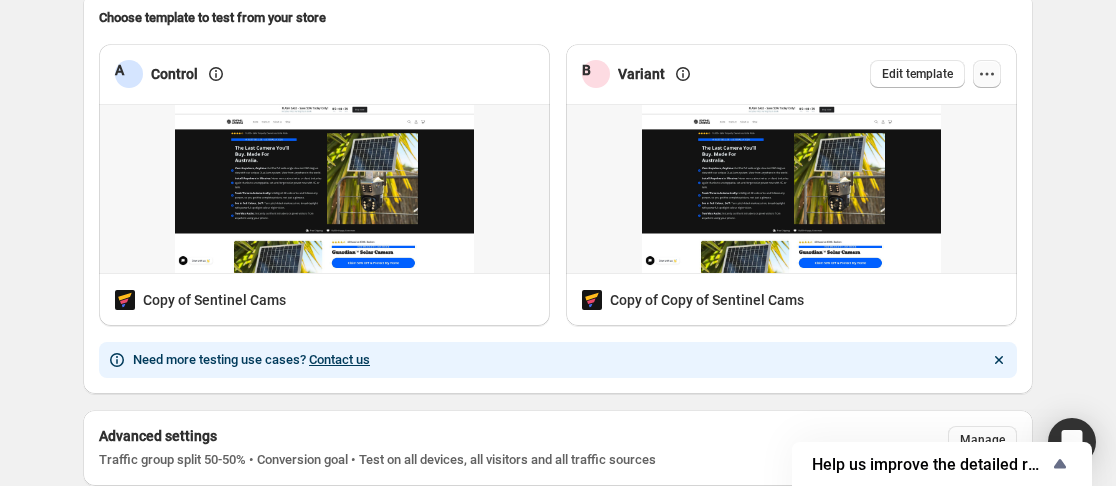 click at bounding box center (987, 74) 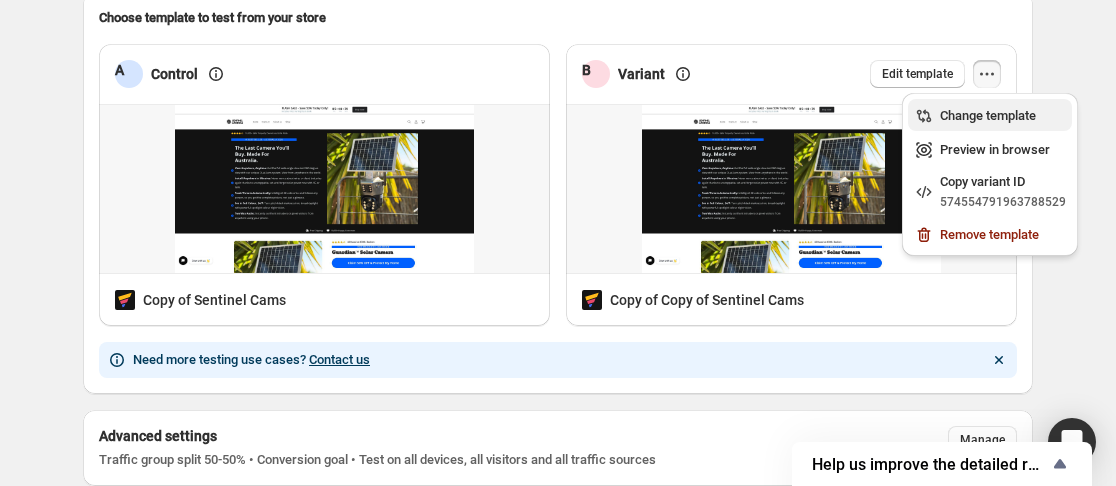 click on "Change template" at bounding box center (1003, 116) 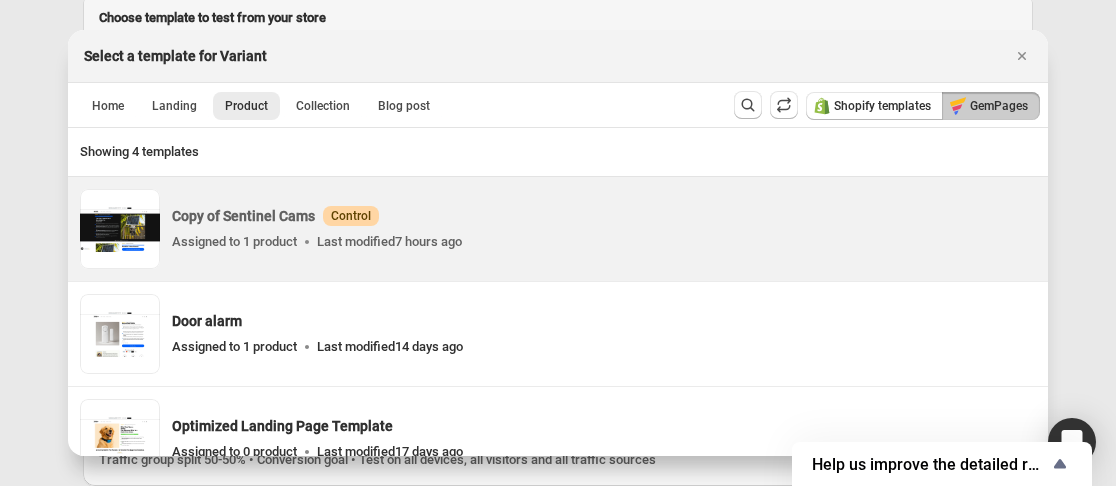 scroll, scrollTop: 1, scrollLeft: 0, axis: vertical 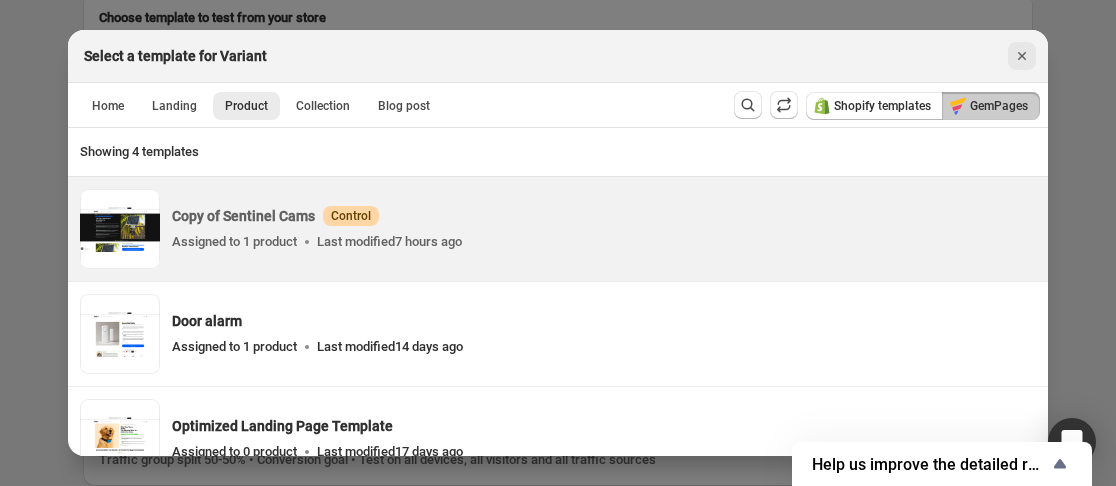 click at bounding box center (1022, 56) 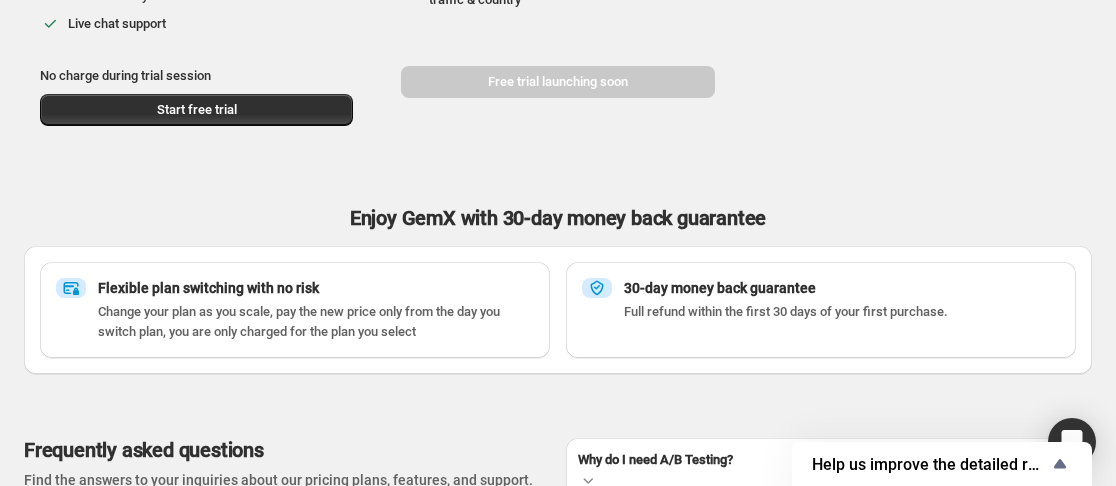 scroll, scrollTop: 631, scrollLeft: 0, axis: vertical 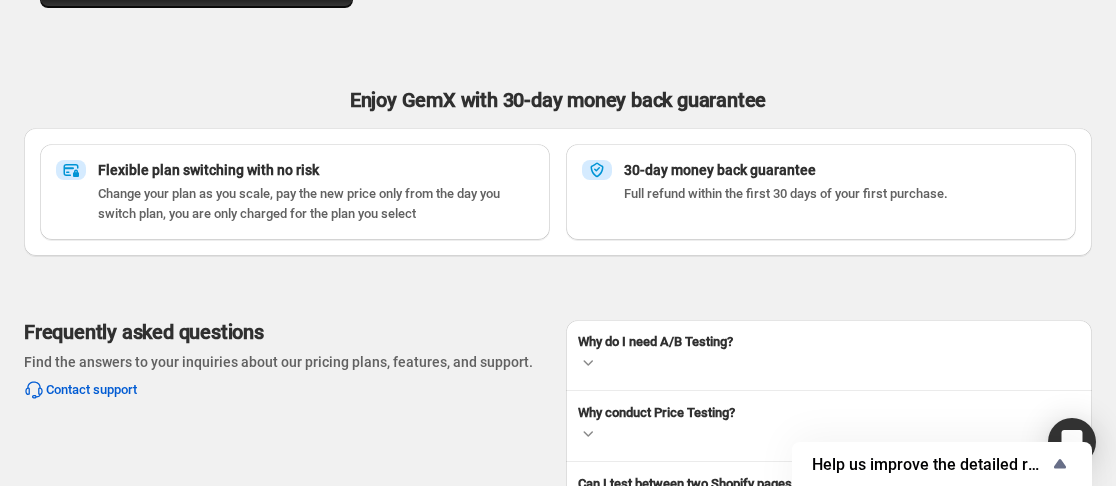 click on "Start free trial" at bounding box center [196, -8] 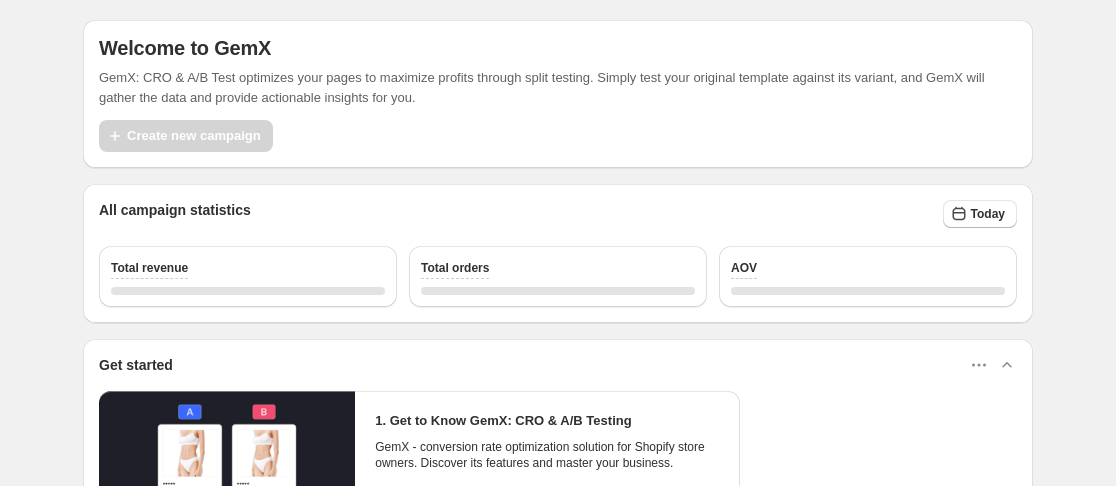 scroll, scrollTop: 0, scrollLeft: 0, axis: both 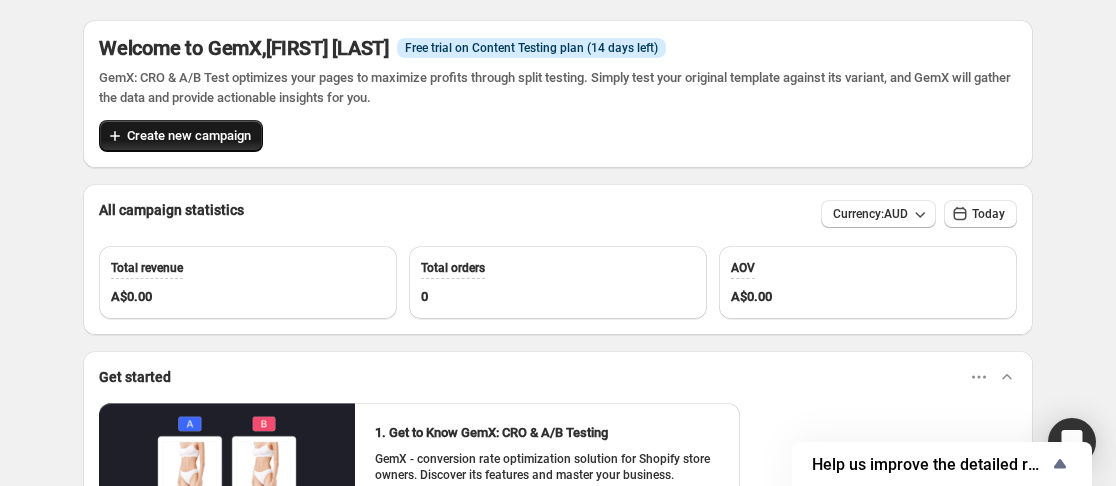 click on "GemX: CRO & A/B Test optimizes your pages to maximize profits through split testing.
Simply test your original template against its variant, and GemX will gather the data
and provide actionable insights for you. Create new campaign" at bounding box center (558, 110) 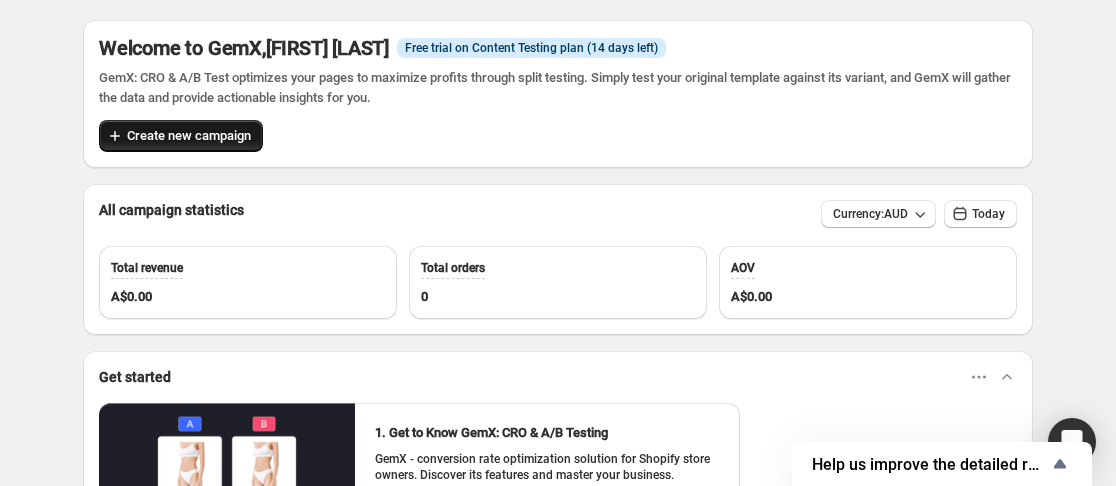click on "Create new campaign" at bounding box center [181, 136] 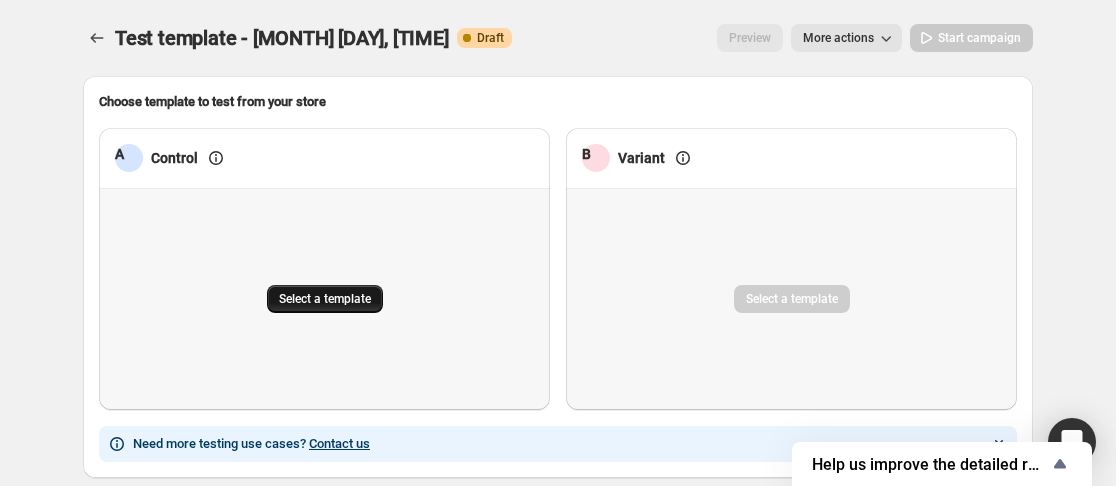 click on "Select a template" at bounding box center [325, 299] 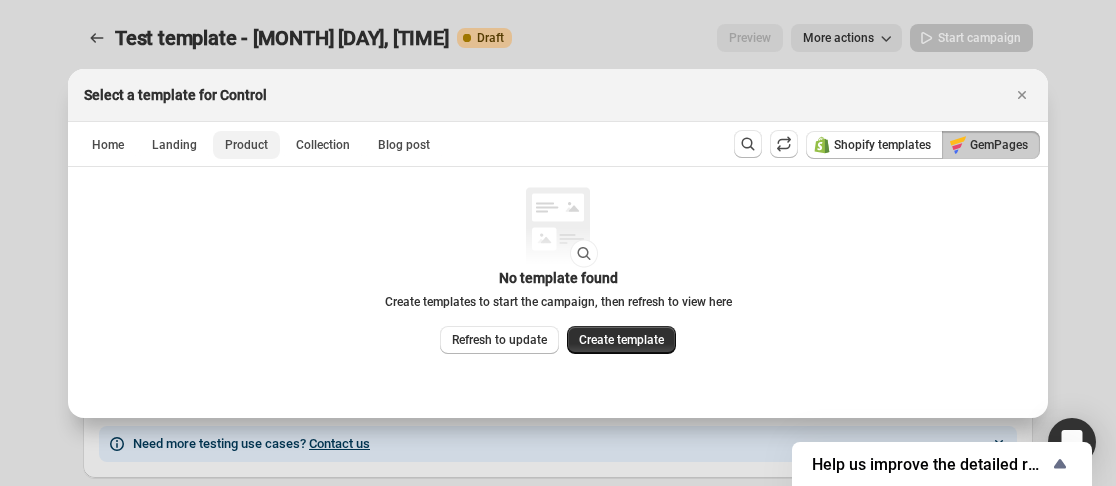click on "Product" at bounding box center (246, 145) 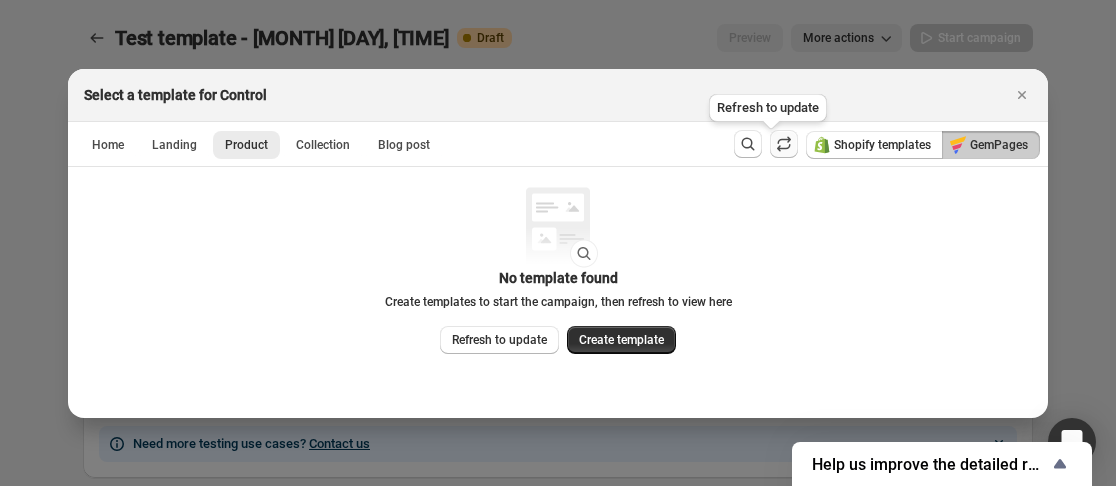 click at bounding box center [784, 144] 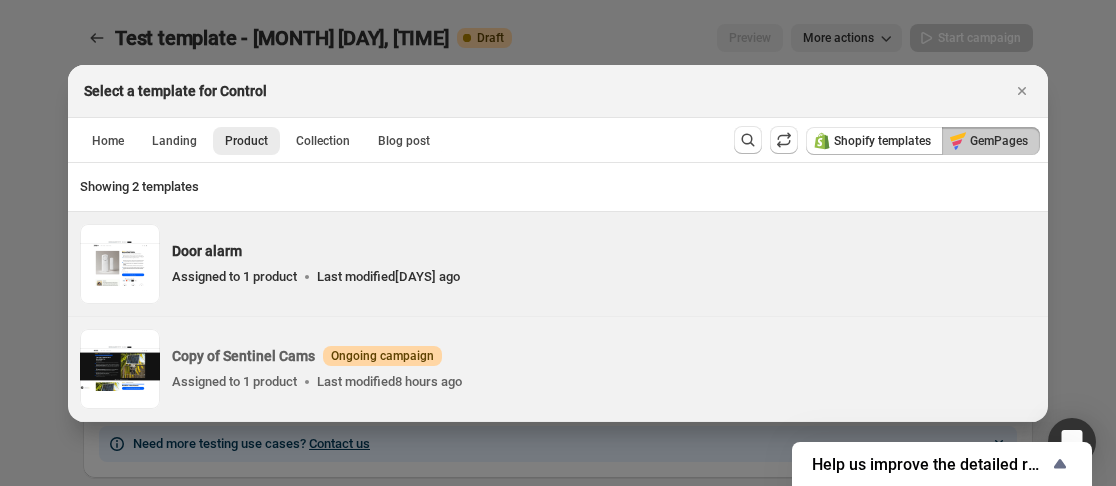scroll, scrollTop: 17, scrollLeft: 0, axis: vertical 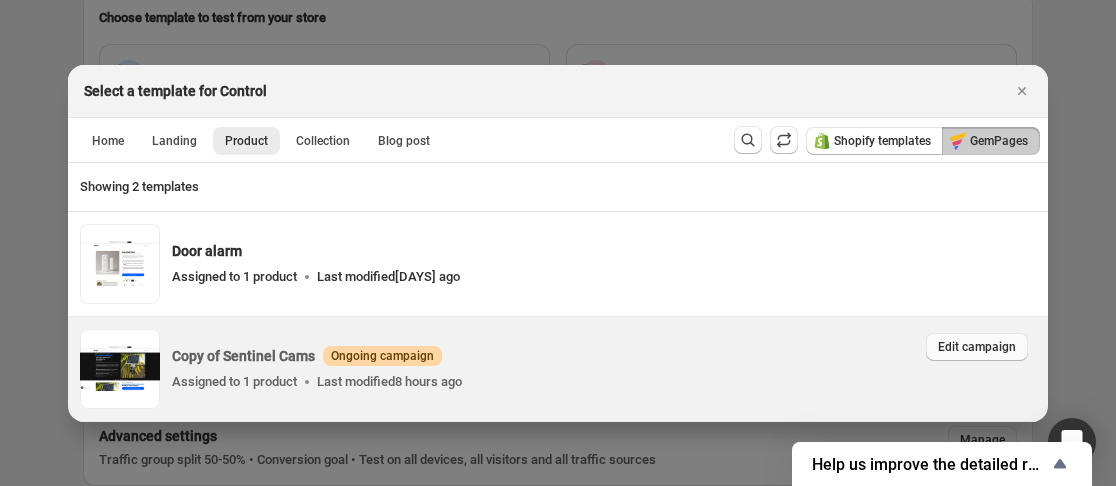 click on "Edit campaign" at bounding box center (977, 347) 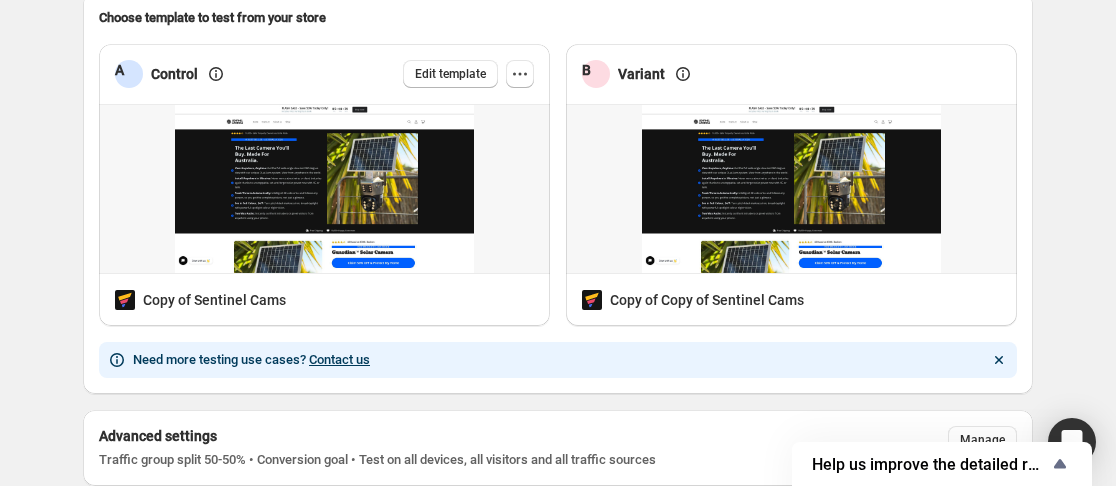 scroll, scrollTop: 0, scrollLeft: 0, axis: both 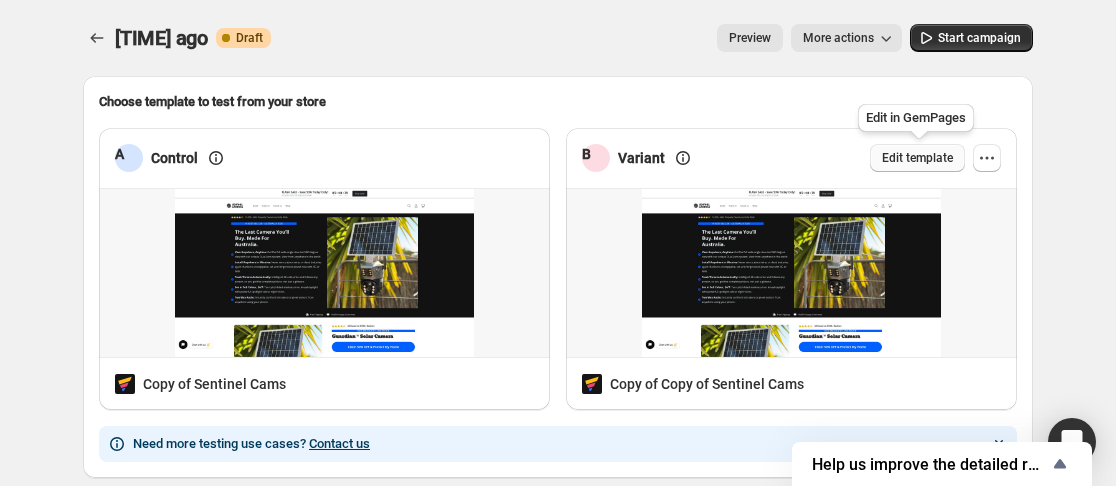 click on "Edit template" at bounding box center (917, 158) 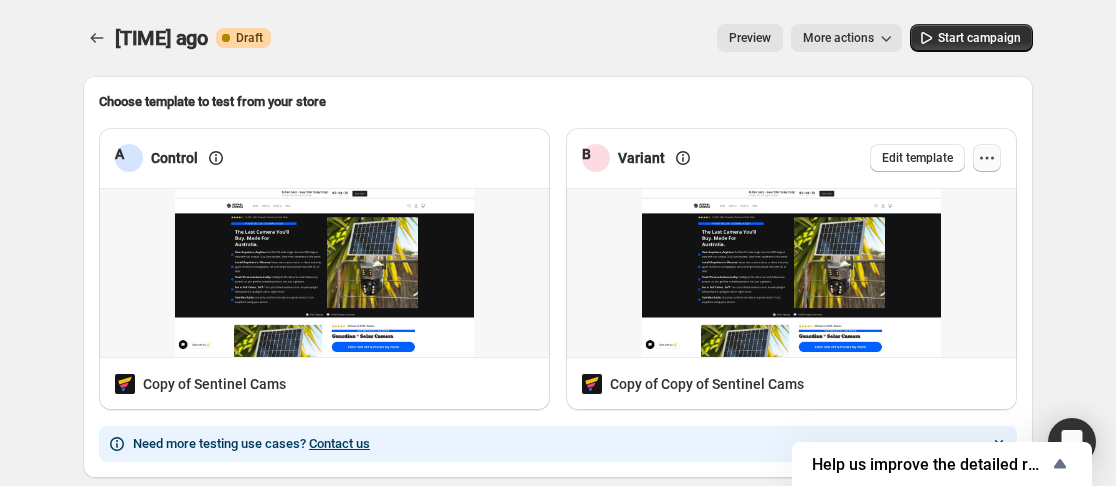 click at bounding box center (987, 158) 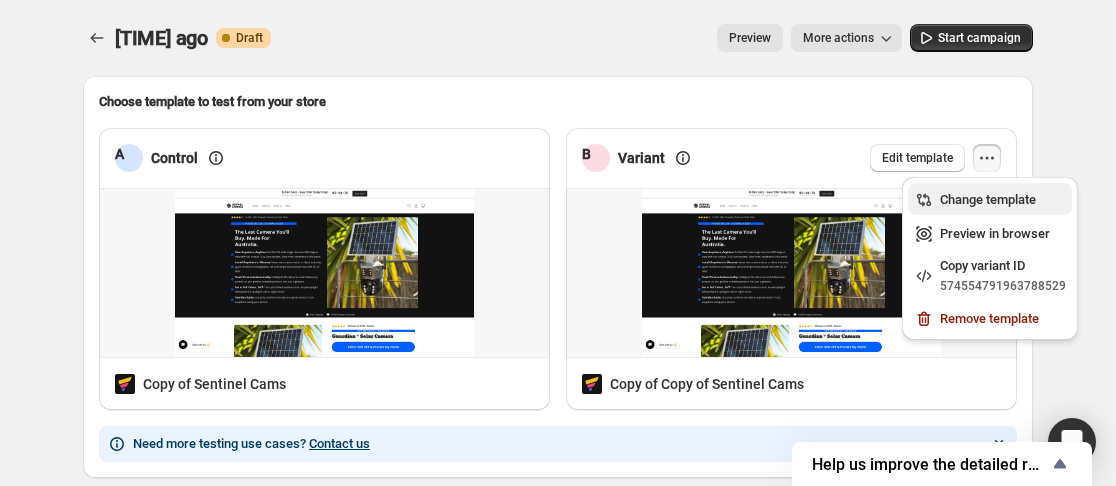click on "Change template" at bounding box center [990, 199] 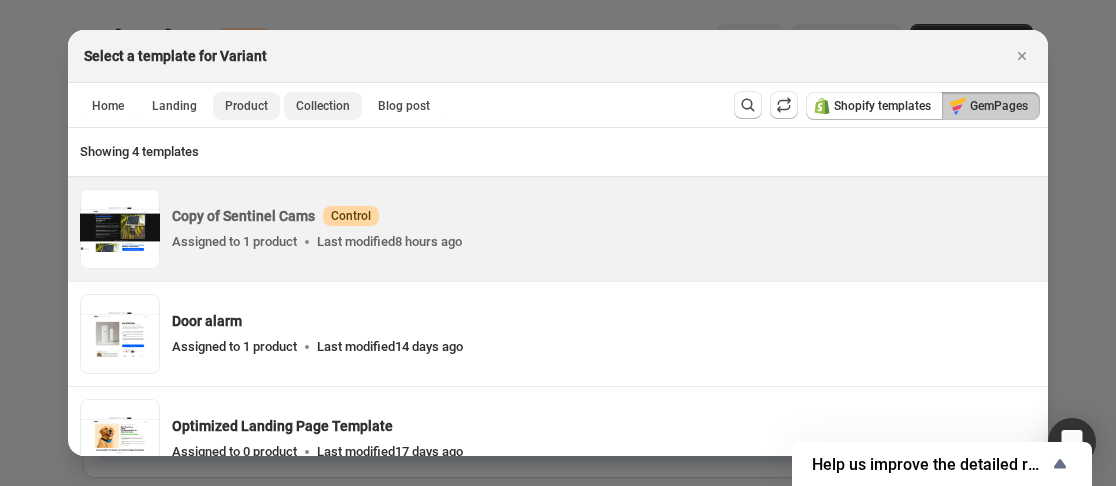 click on "Collection" at bounding box center (323, 106) 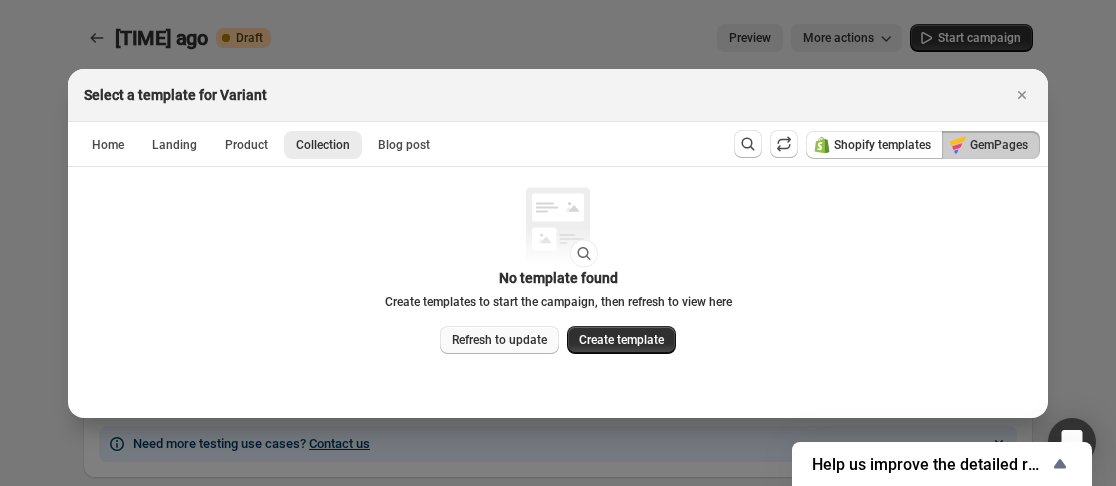click on "Refresh to update" at bounding box center [499, 340] 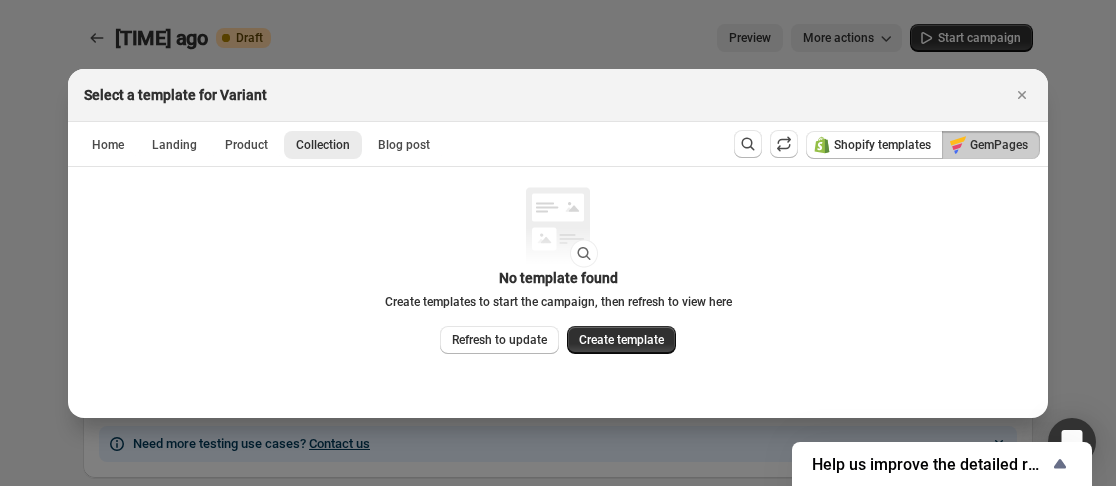 click on "Refresh to update" at bounding box center (499, 340) 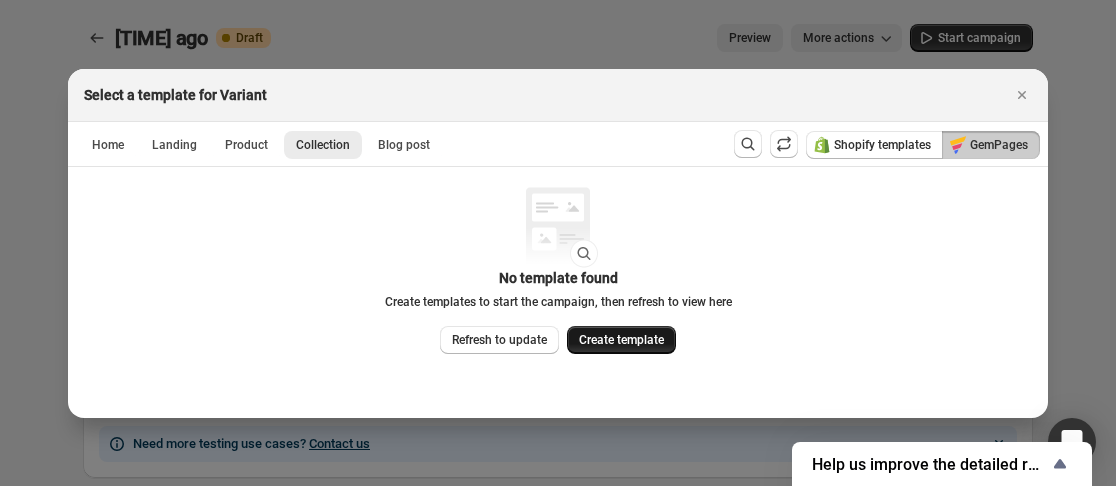 click on "Create template" at bounding box center [621, 340] 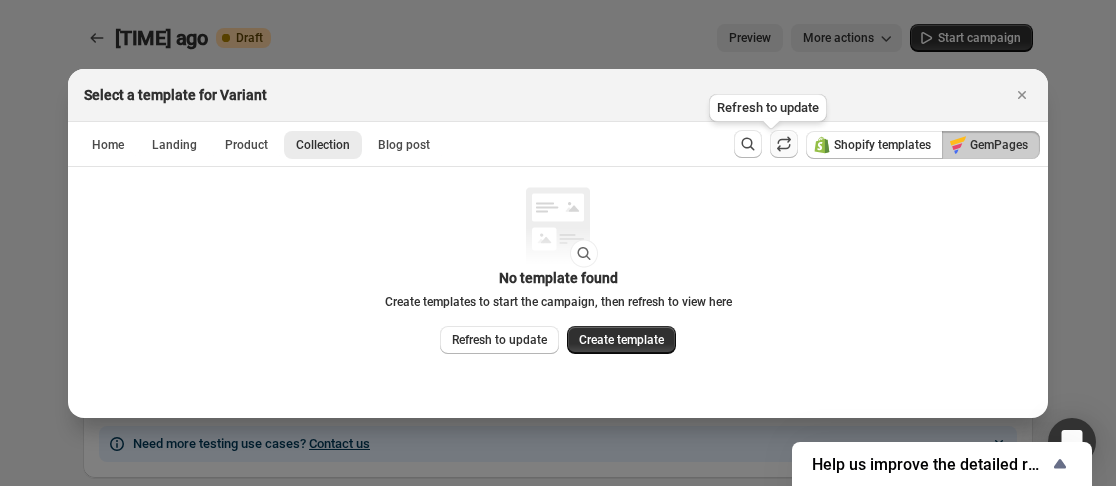 click at bounding box center (784, 144) 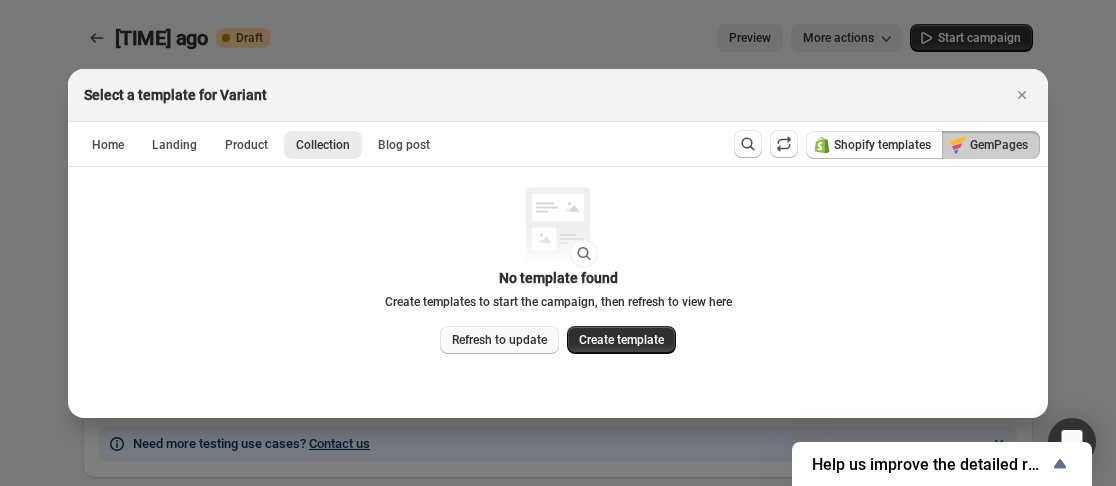 click on "Refresh to update" at bounding box center (499, 340) 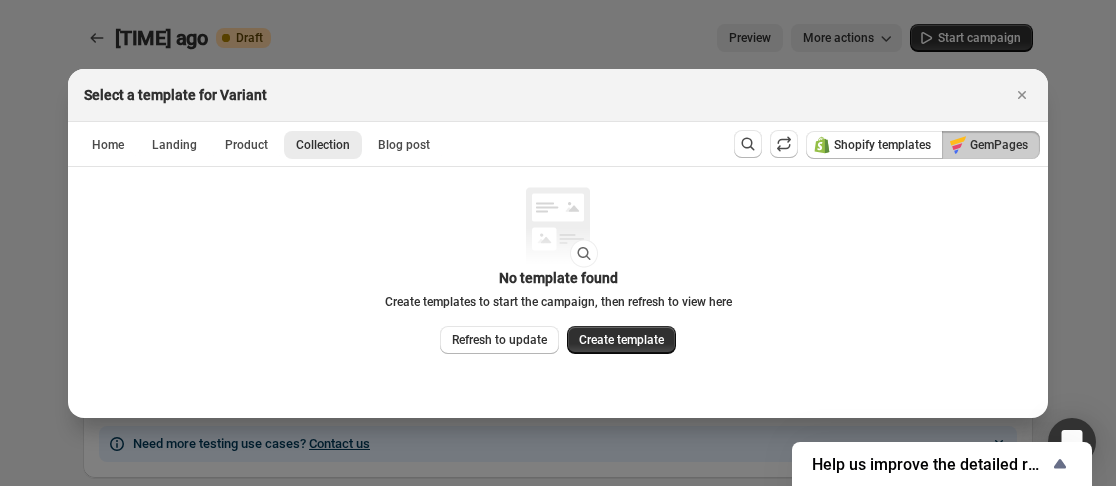 click on "Refresh to update" at bounding box center [499, 340] 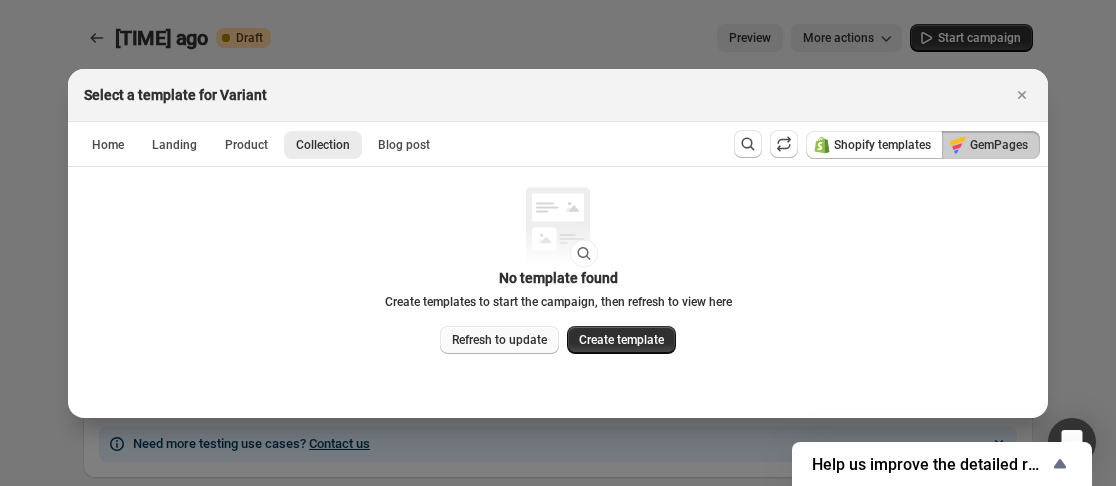 click on "Refresh to update" at bounding box center [499, 340] 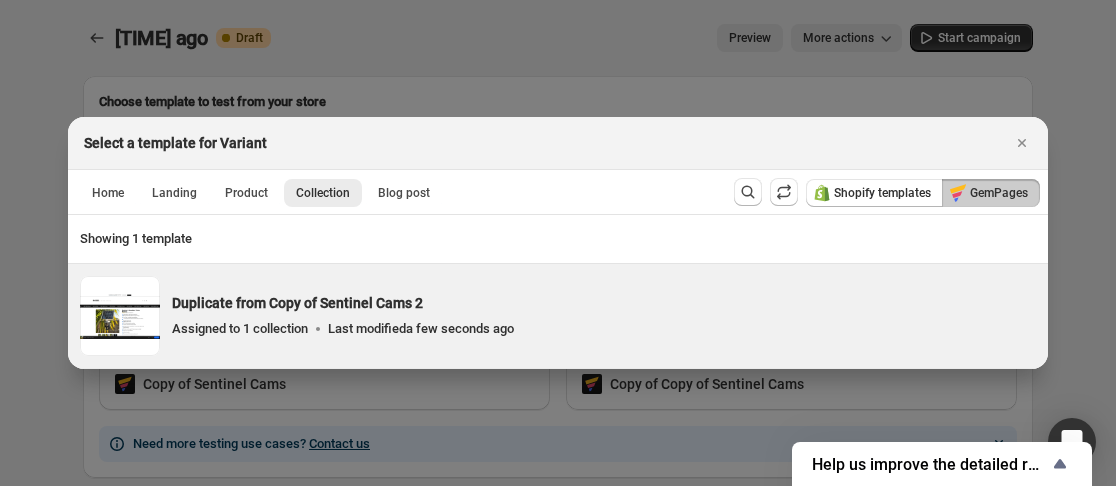 click on "Assigned to 1 collection" at bounding box center [240, 329] 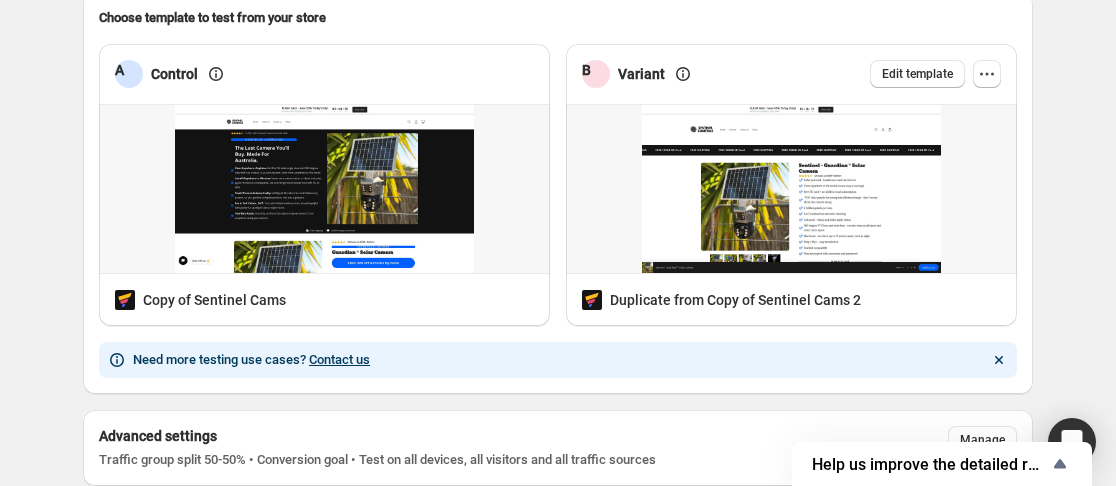 scroll, scrollTop: 192, scrollLeft: 0, axis: vertical 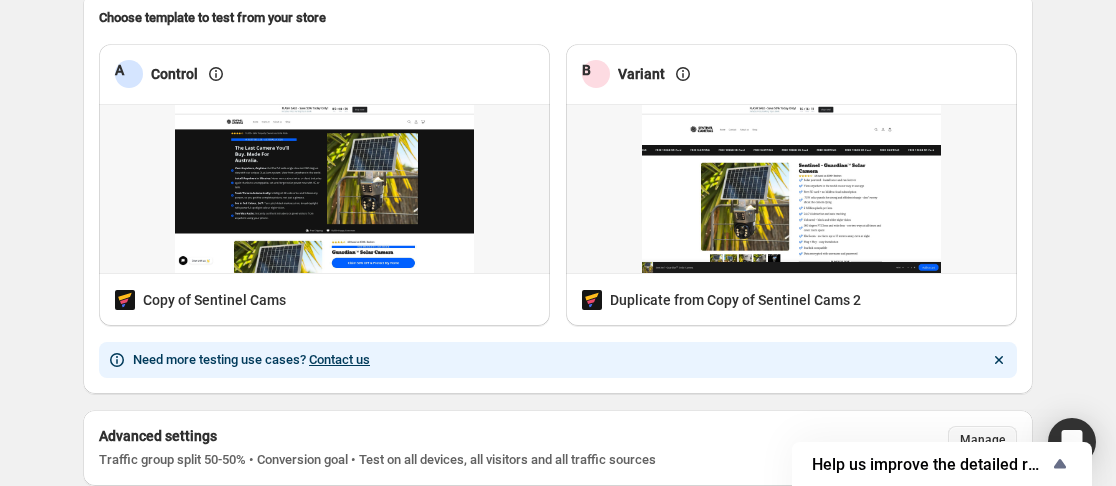 click on "Manage" at bounding box center [982, 440] 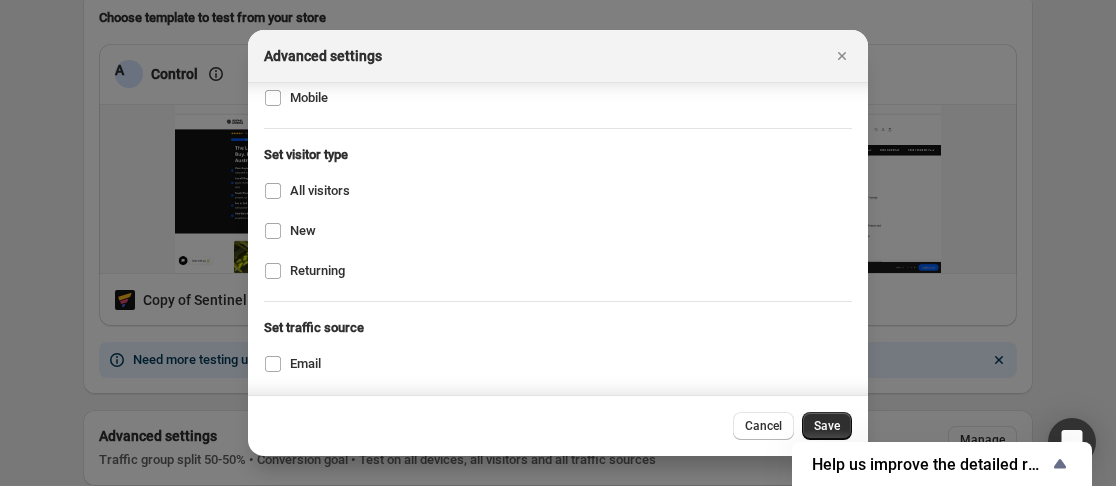 scroll, scrollTop: 442, scrollLeft: 0, axis: vertical 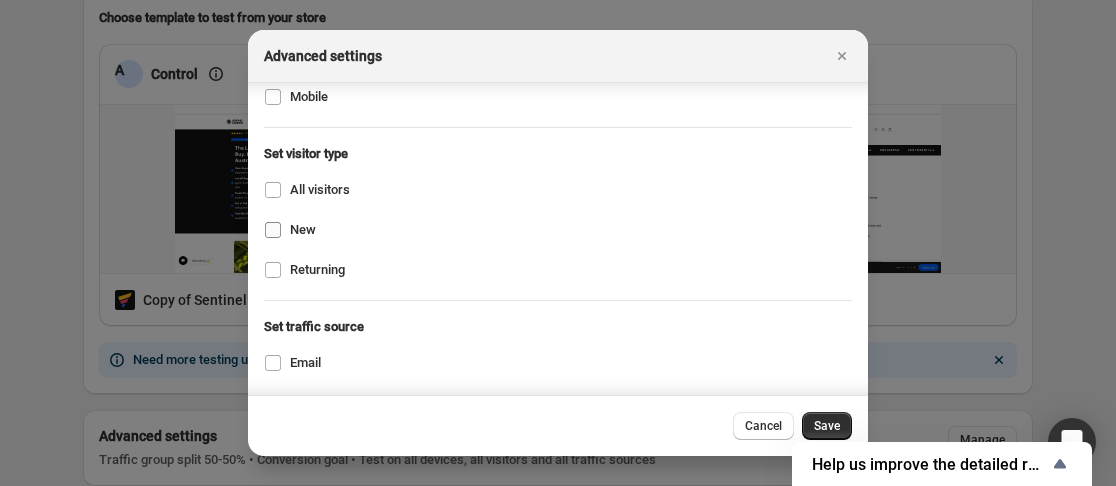 click on "New" at bounding box center [303, 229] 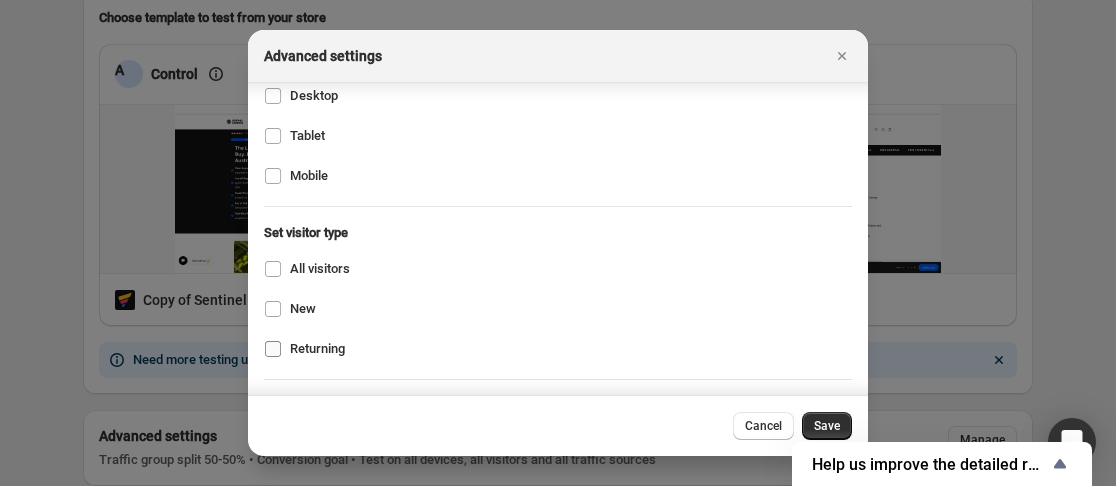 scroll, scrollTop: 364, scrollLeft: 0, axis: vertical 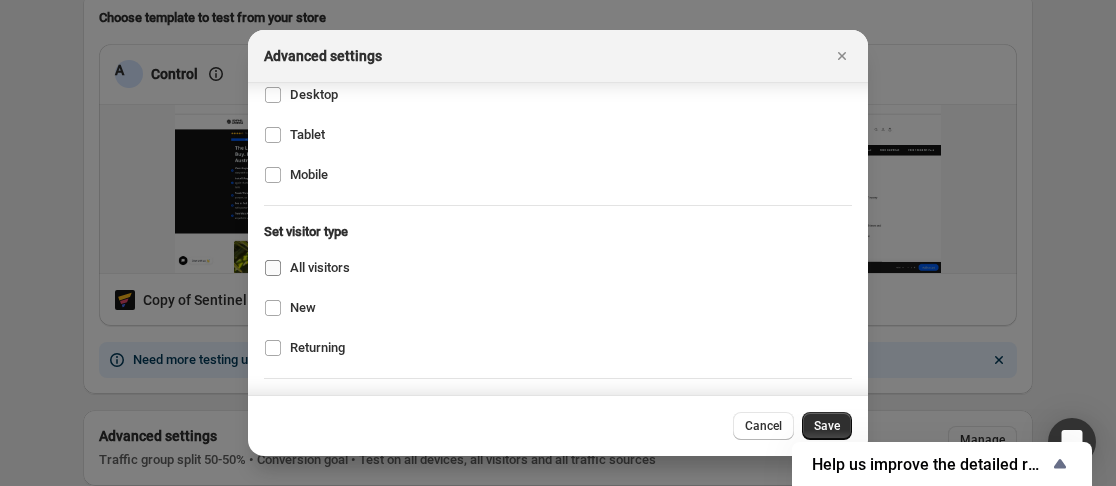 click on "All visitors" at bounding box center [320, 267] 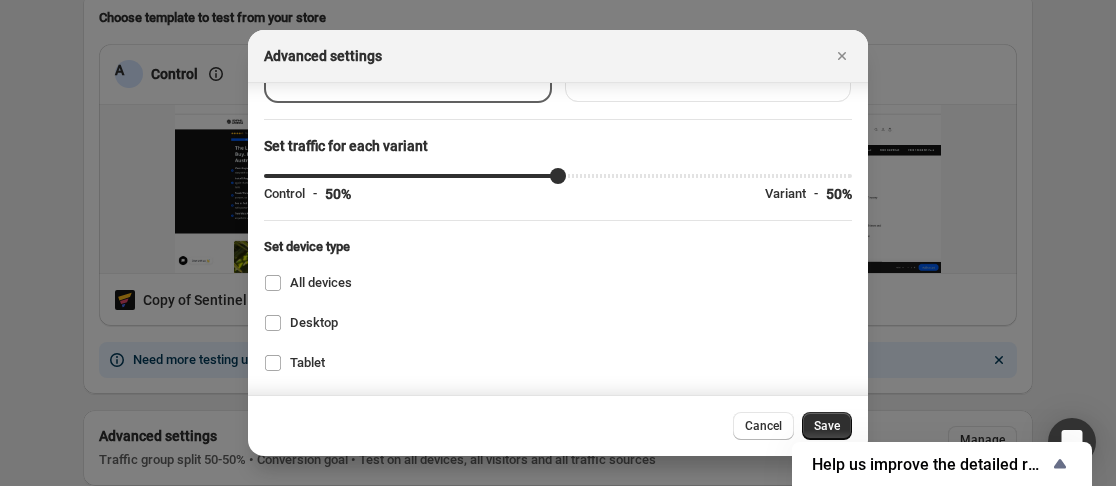 scroll, scrollTop: 0, scrollLeft: 0, axis: both 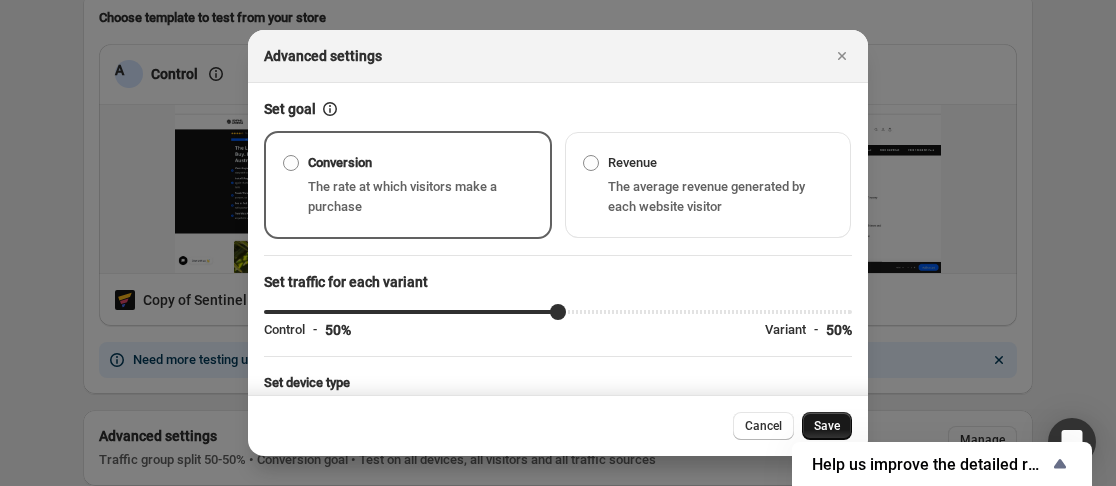 click on "Save" at bounding box center (827, 426) 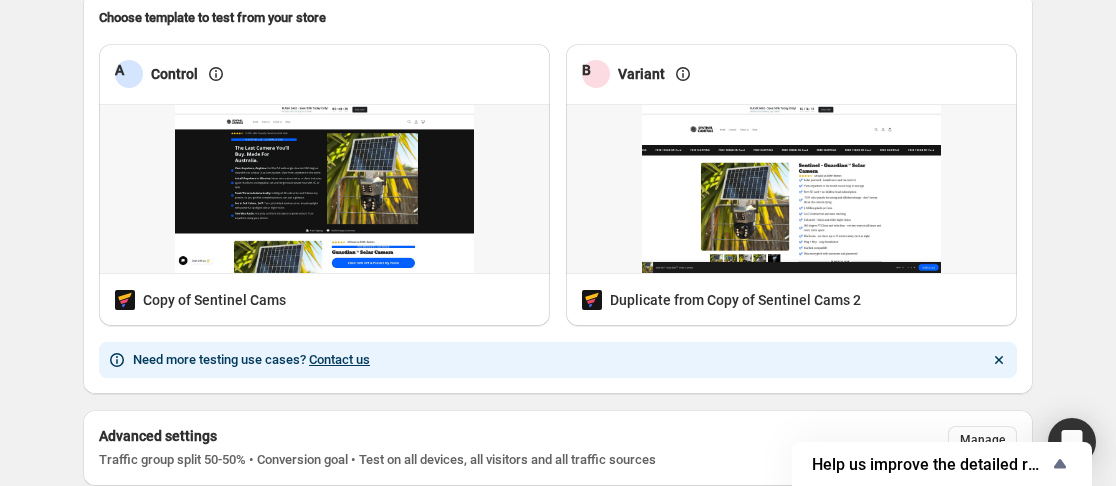 scroll, scrollTop: 0, scrollLeft: 0, axis: both 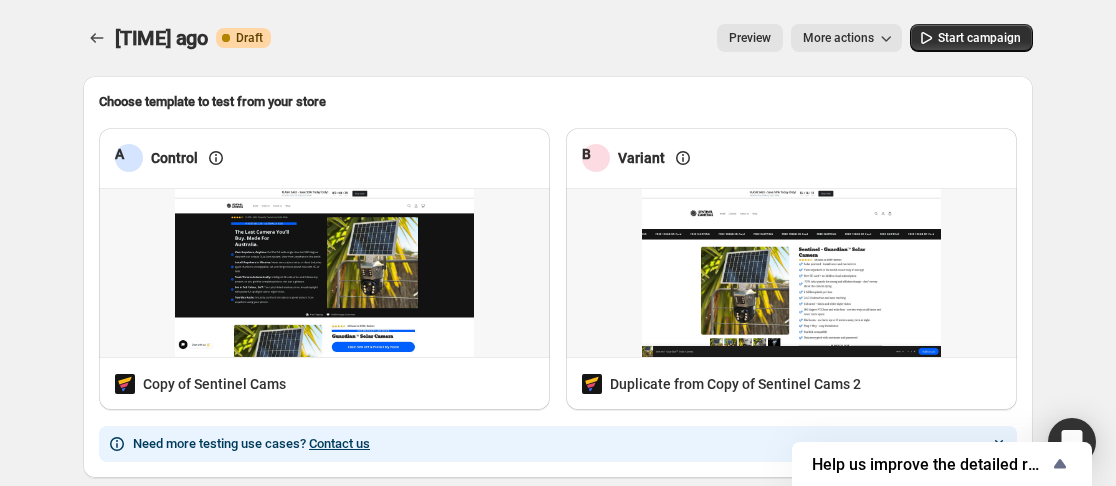 click on "More actions" at bounding box center [838, 38] 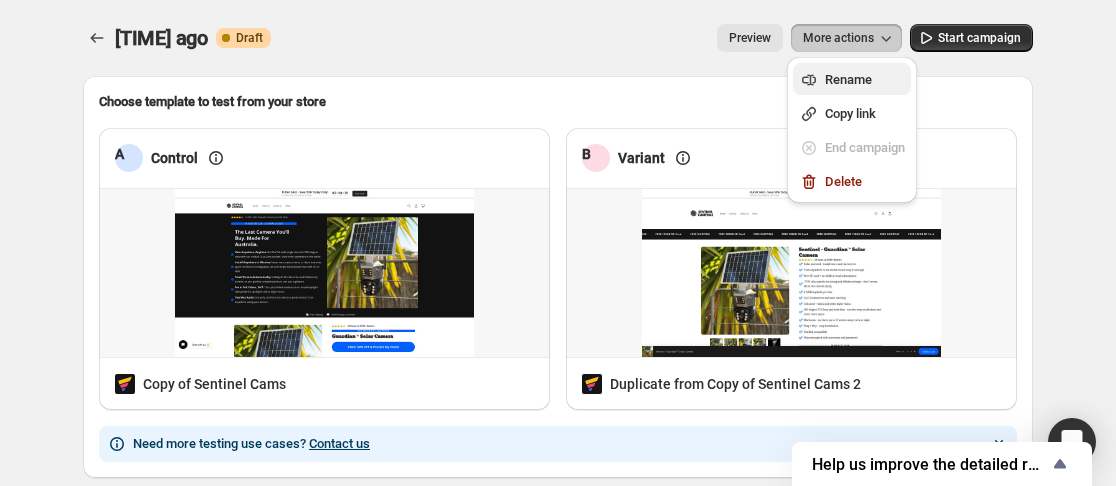 click on "Rename" at bounding box center (865, 80) 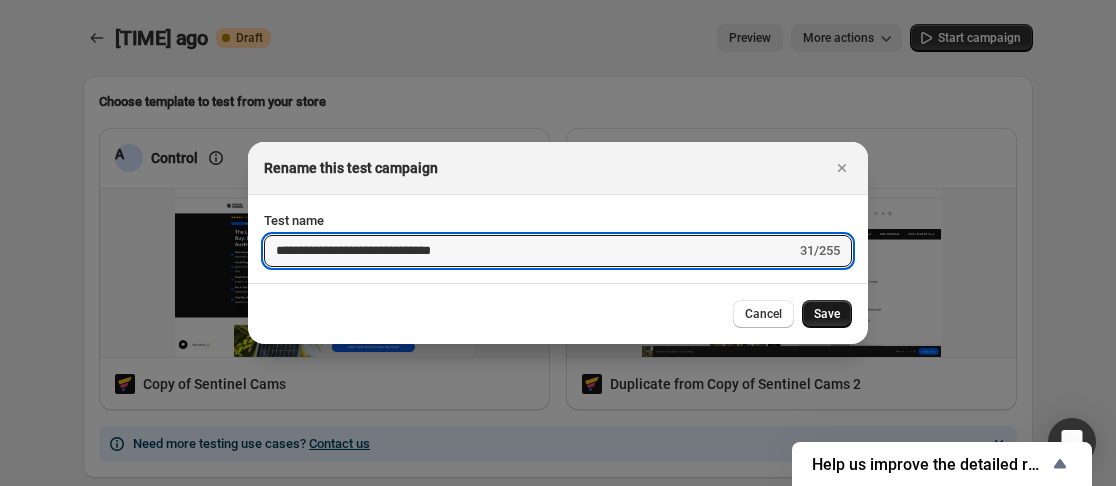 type on "**********" 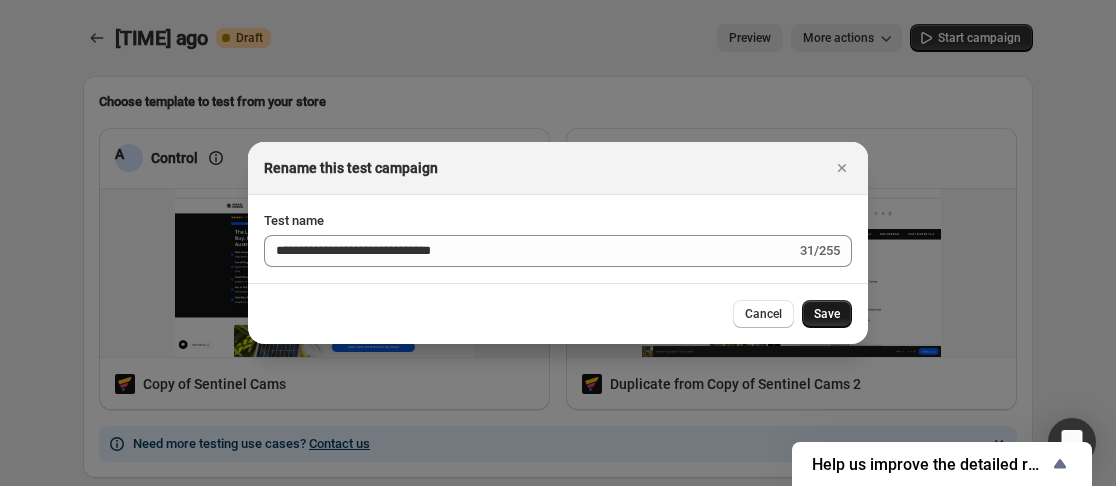 click on "Save" at bounding box center [827, 314] 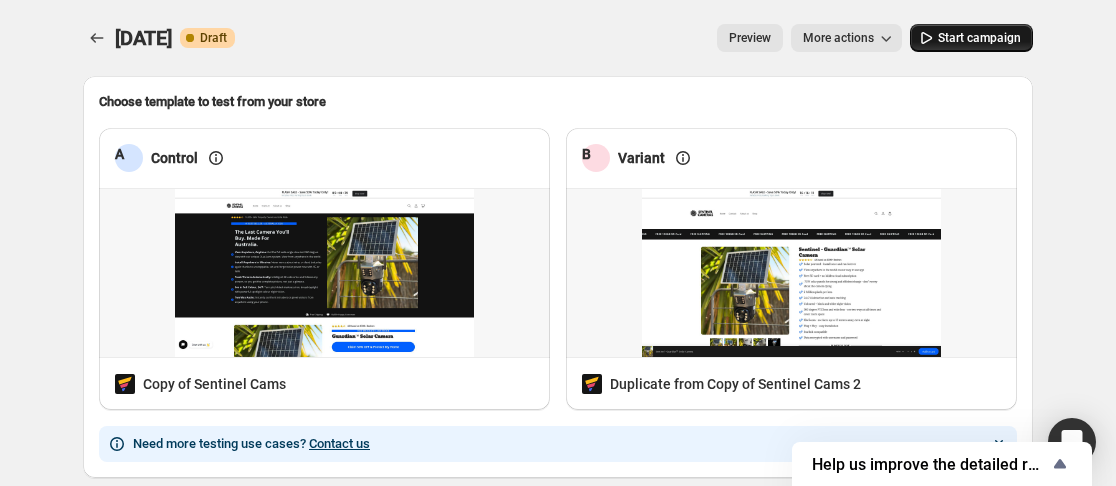 click on "Start campaign" at bounding box center [979, 38] 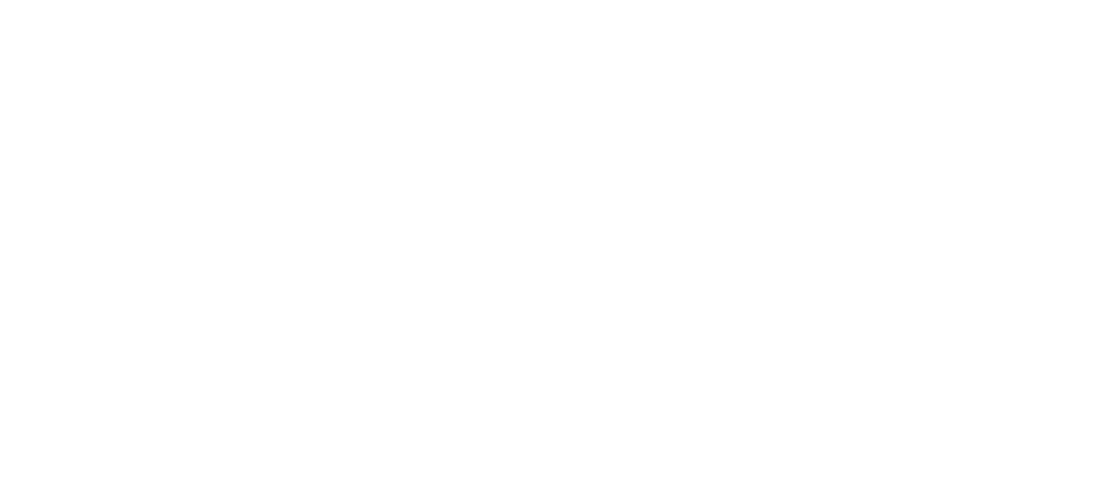 scroll, scrollTop: 0, scrollLeft: 0, axis: both 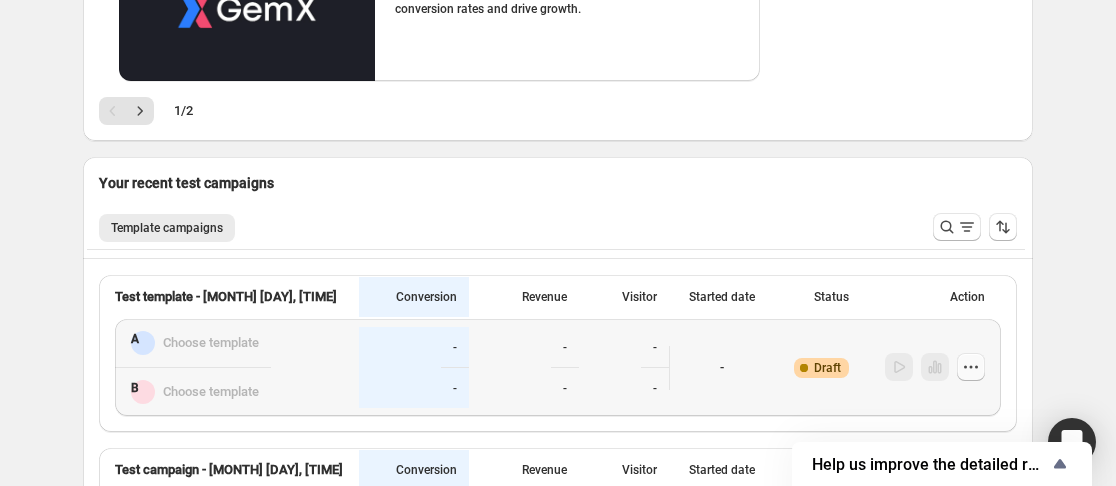 click at bounding box center (971, 367) 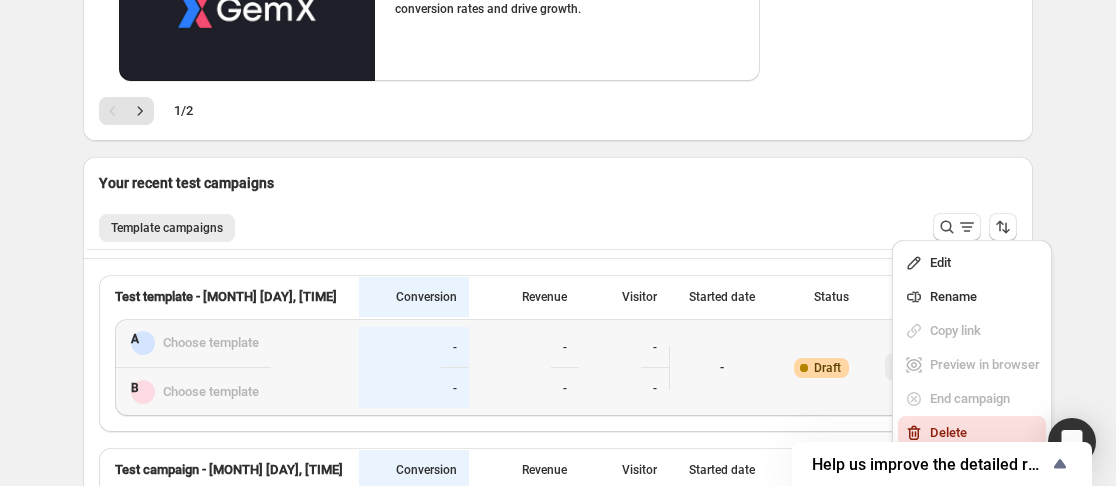 click on "Delete" at bounding box center [948, 432] 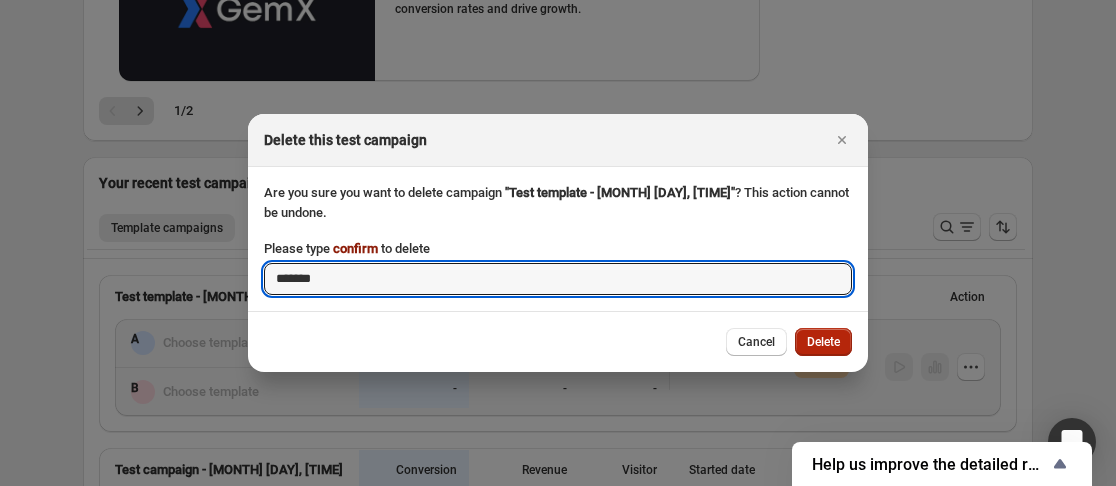 type on "*******" 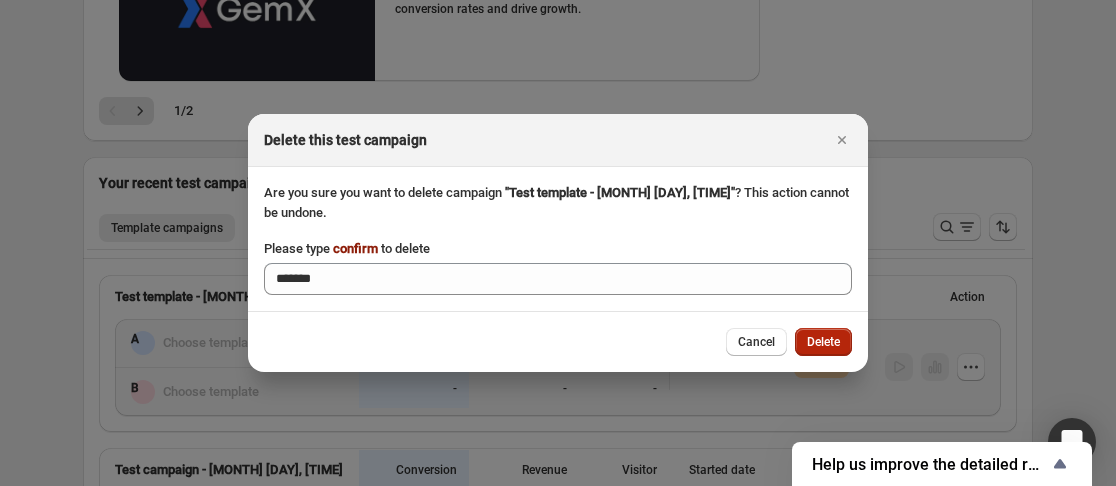 click on "Delete" at bounding box center [823, 342] 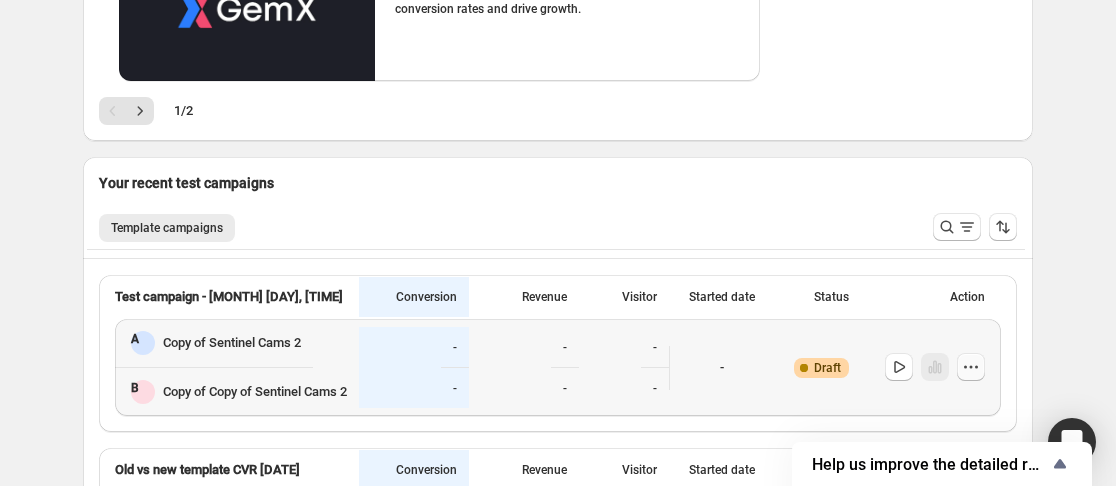 click at bounding box center [971, 367] 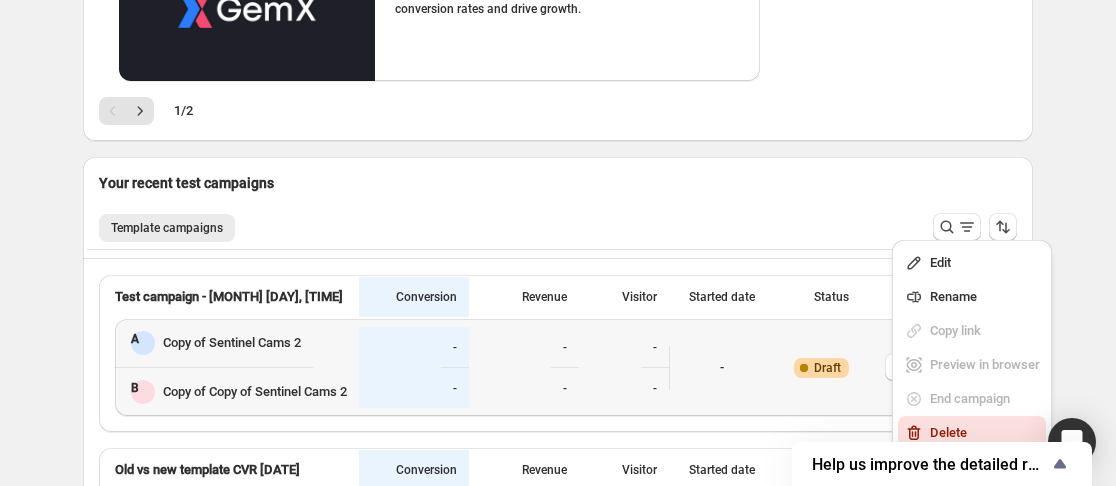 click on "Delete" at bounding box center (948, 432) 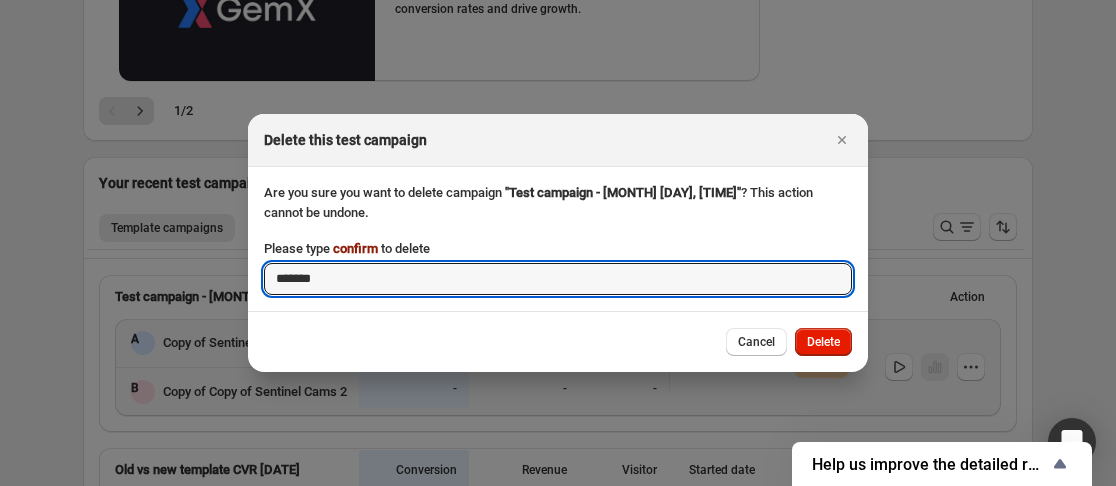 type on "*******" 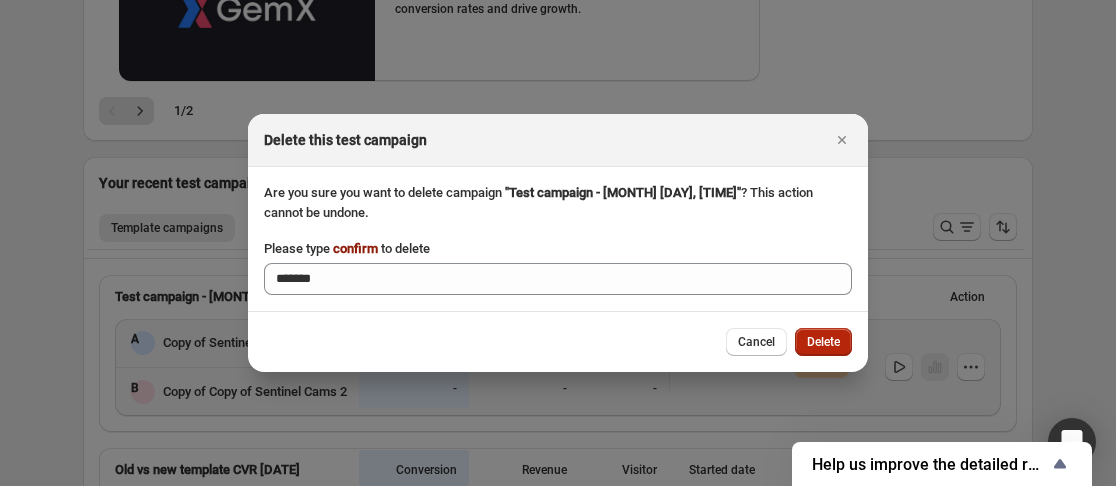 click on "Delete" at bounding box center (823, 342) 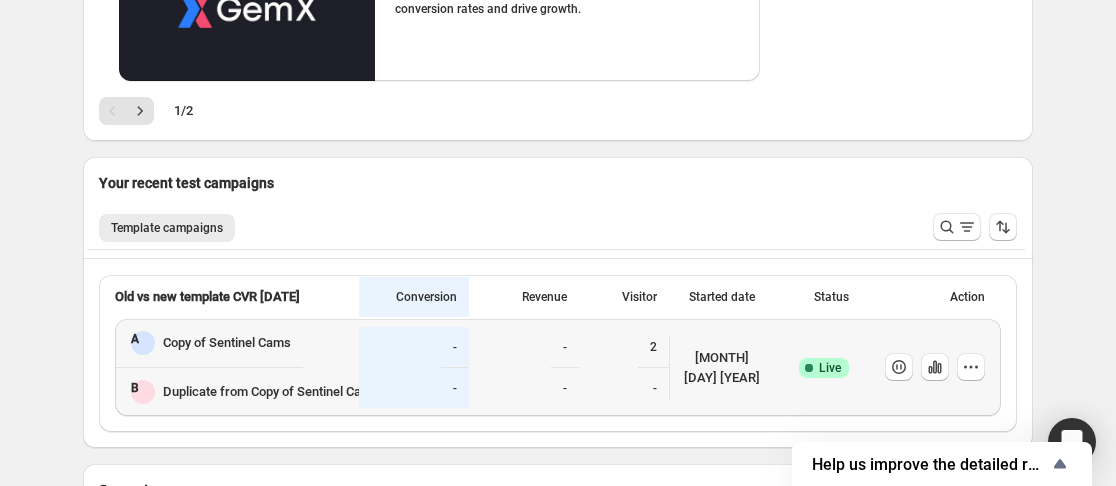 click on "Action" at bounding box center [231, 297] 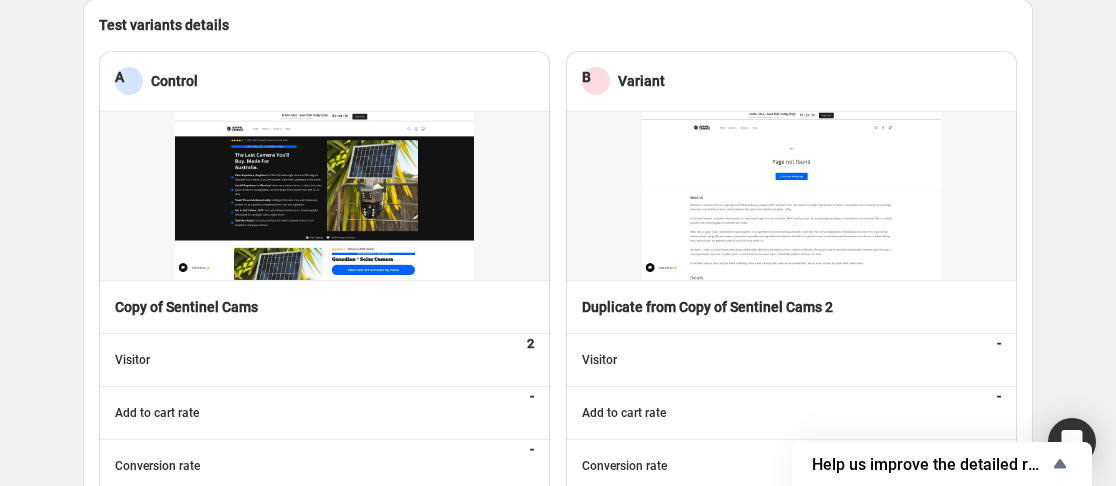 scroll, scrollTop: 0, scrollLeft: 0, axis: both 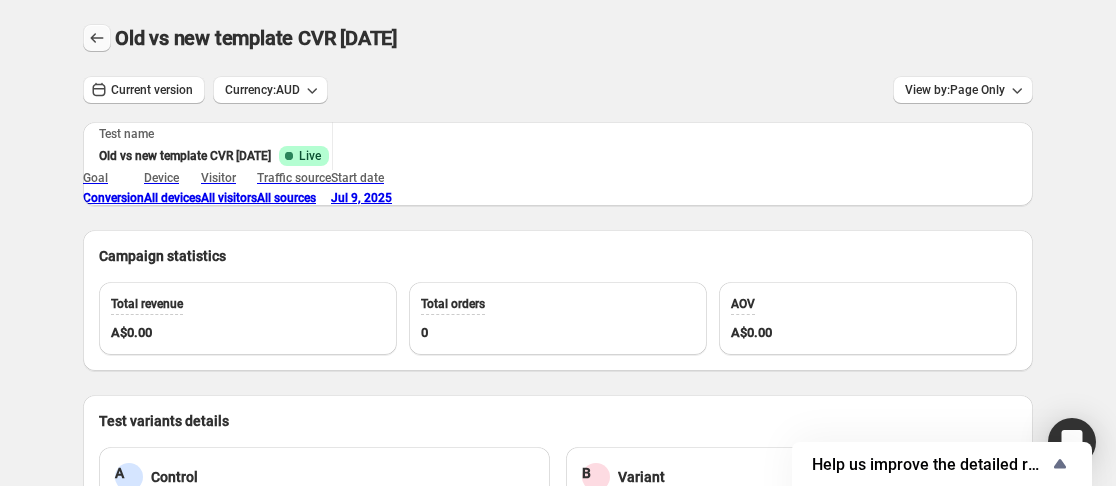 click at bounding box center [97, 38] 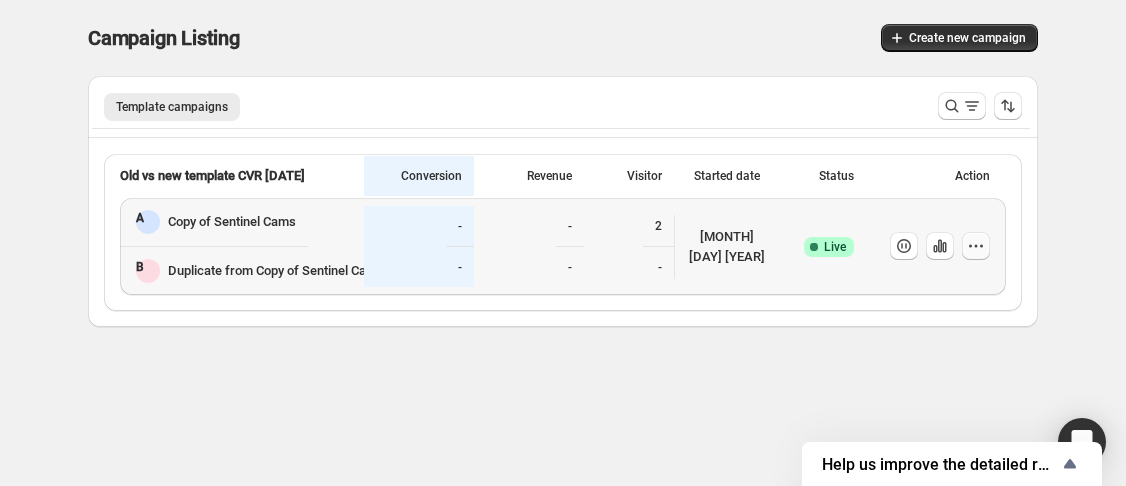 click at bounding box center [976, 246] 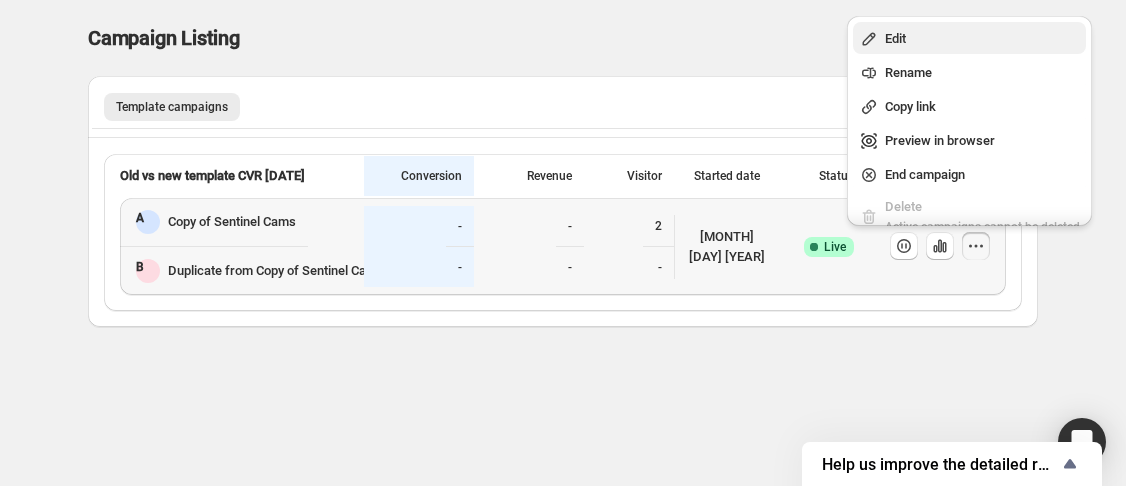 click on "Edit" at bounding box center [895, 38] 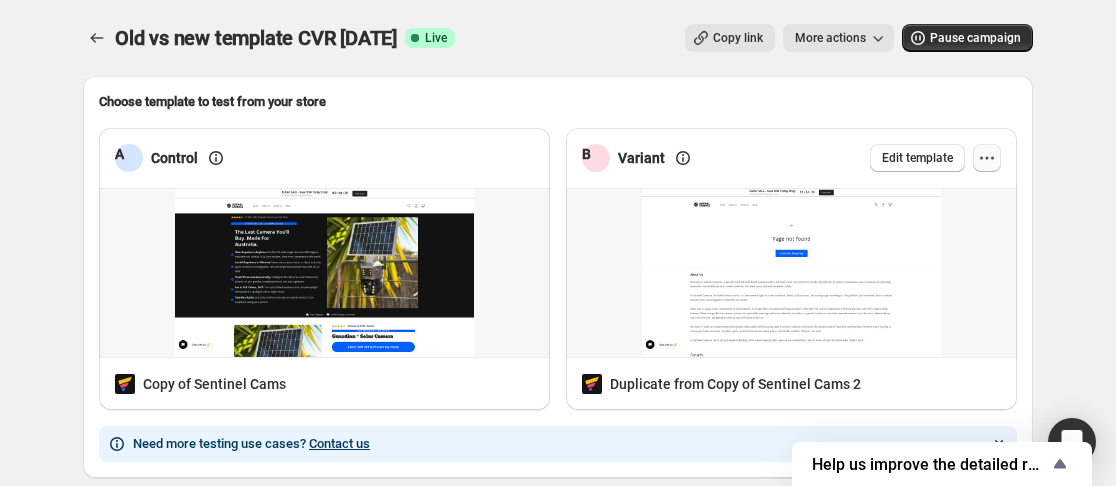 click at bounding box center (992, 158) 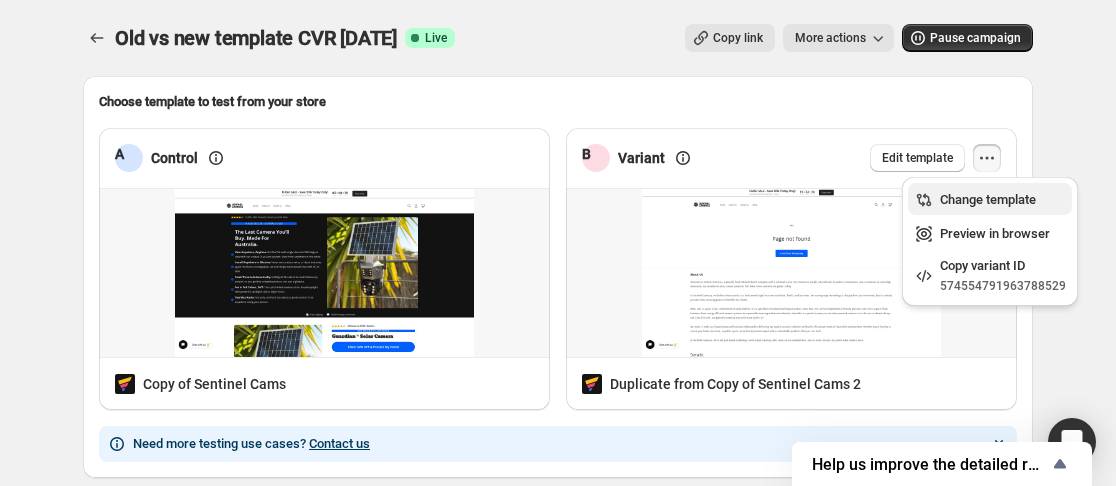 click on "Change template" at bounding box center (988, 199) 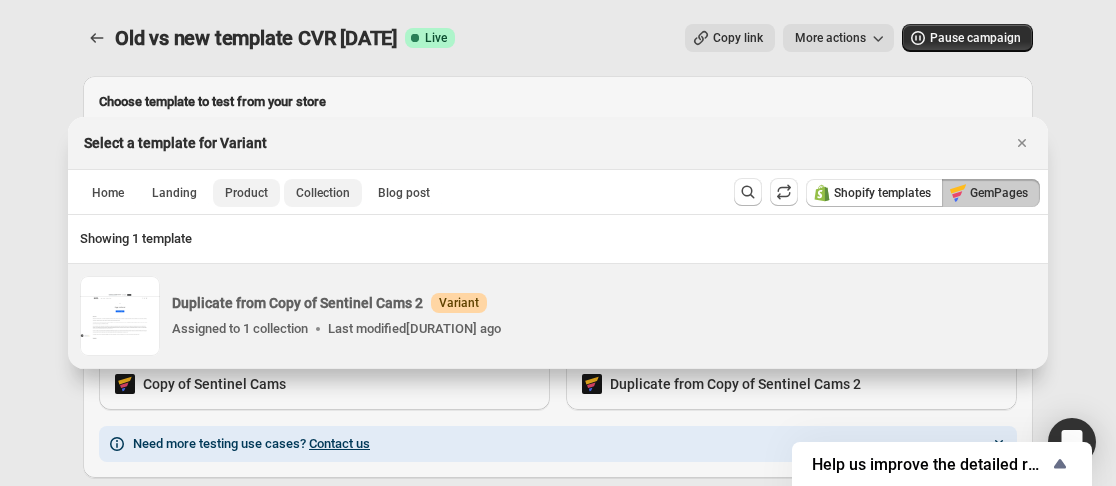 click on "Product" at bounding box center (246, 193) 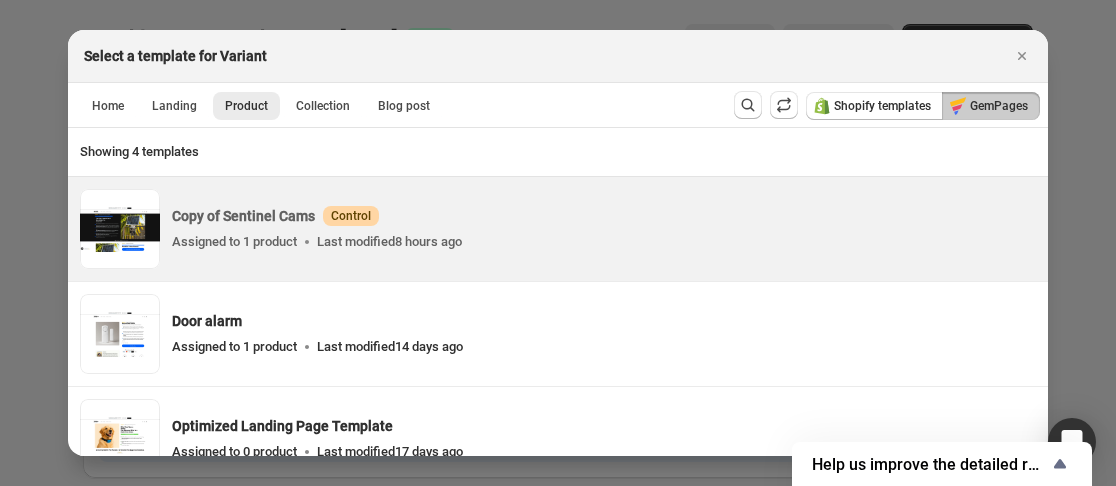click on "Assigned to 1 product Last modified  8 hours ago" at bounding box center (604, 242) 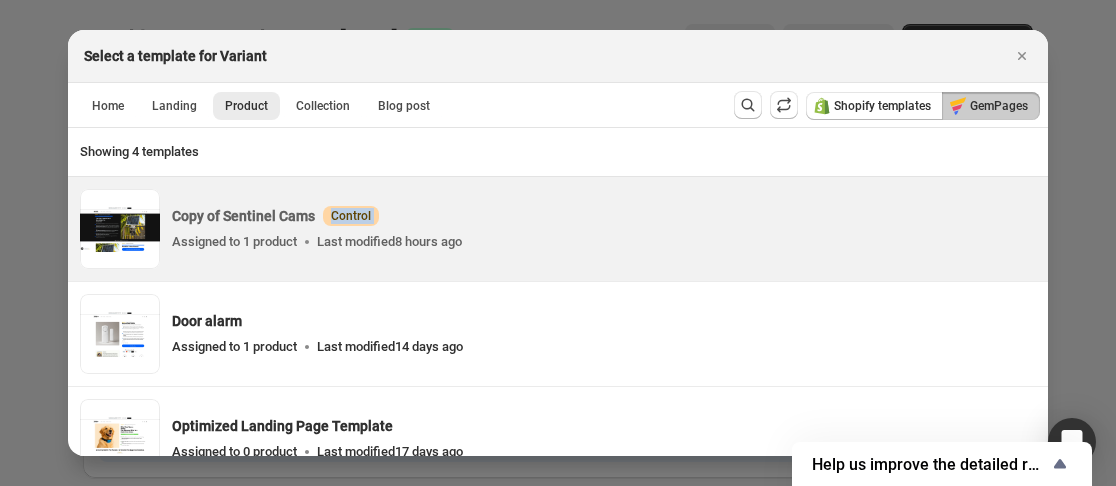 click on "Copy of Sentinel Cams Warning Control" at bounding box center [604, 216] 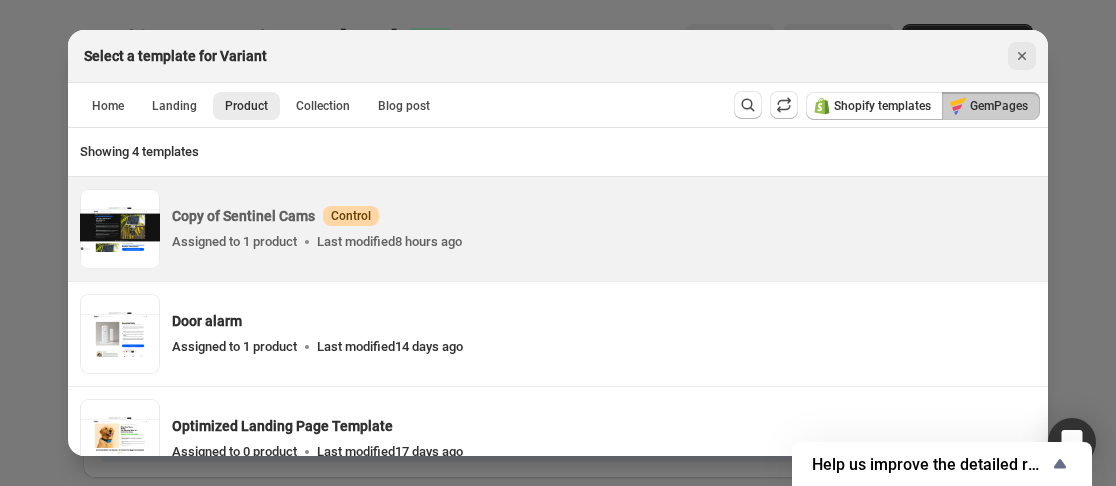 drag, startPoint x: 1007, startPoint y: 102, endPoint x: 1020, endPoint y: 103, distance: 13.038404 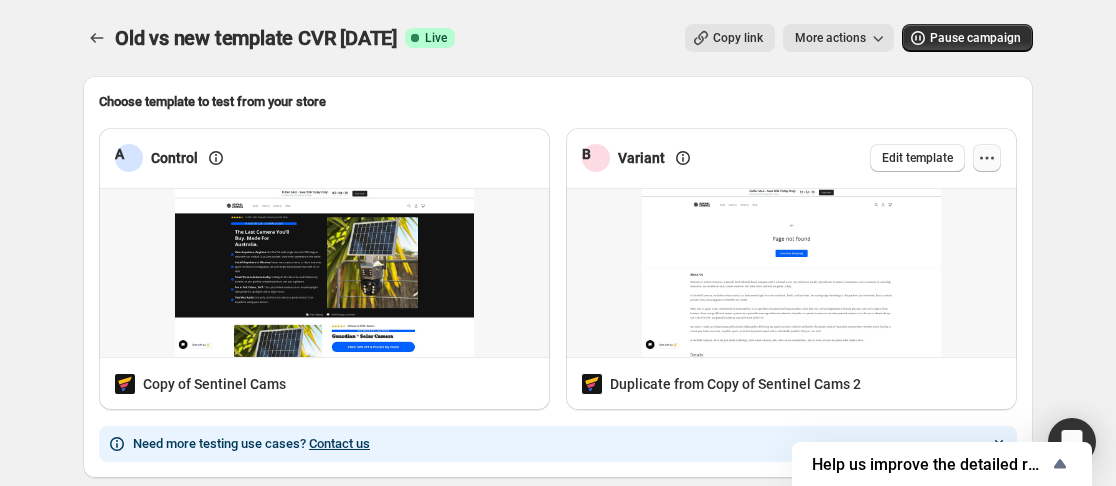 click at bounding box center (987, 158) 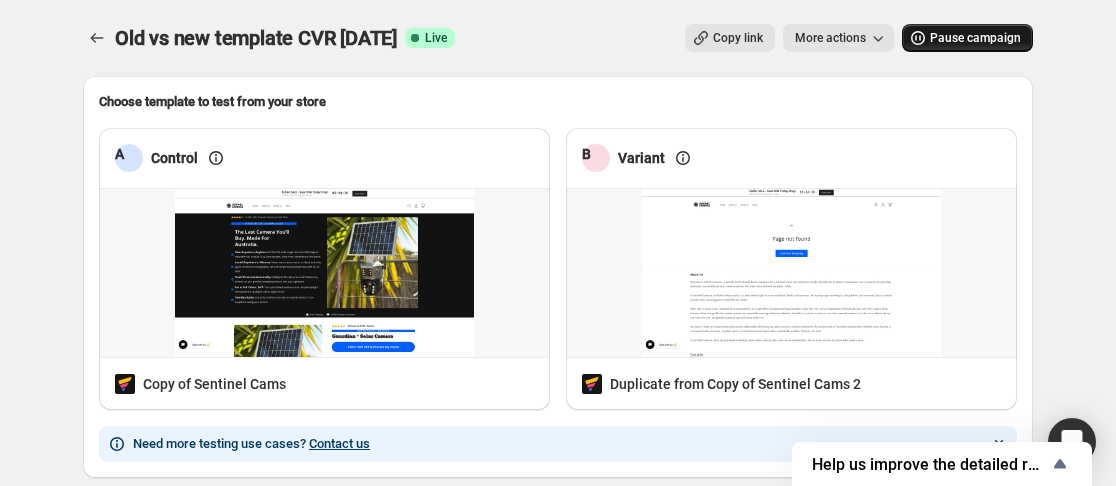 click on "Pause campaign" at bounding box center [975, 38] 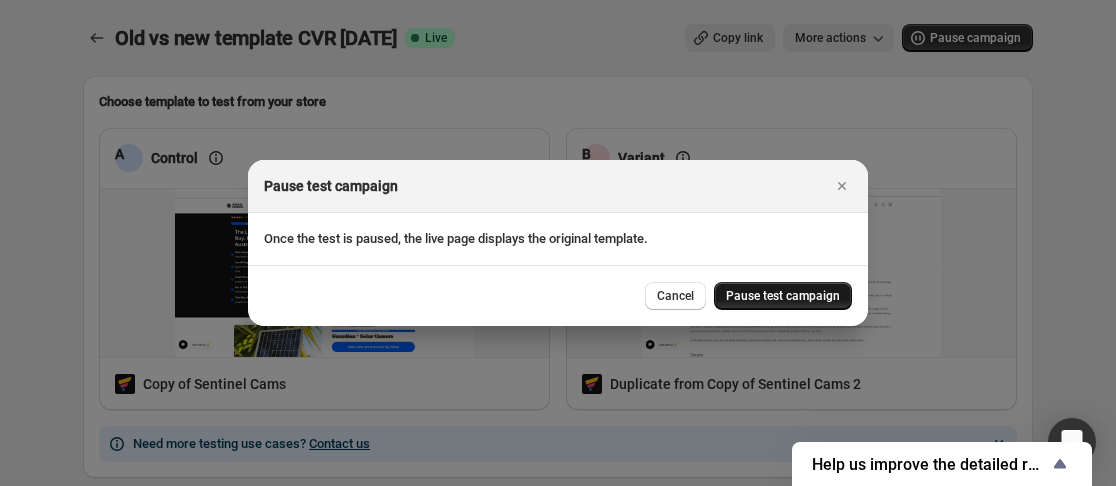 click on "Pause test campaign" at bounding box center [783, 296] 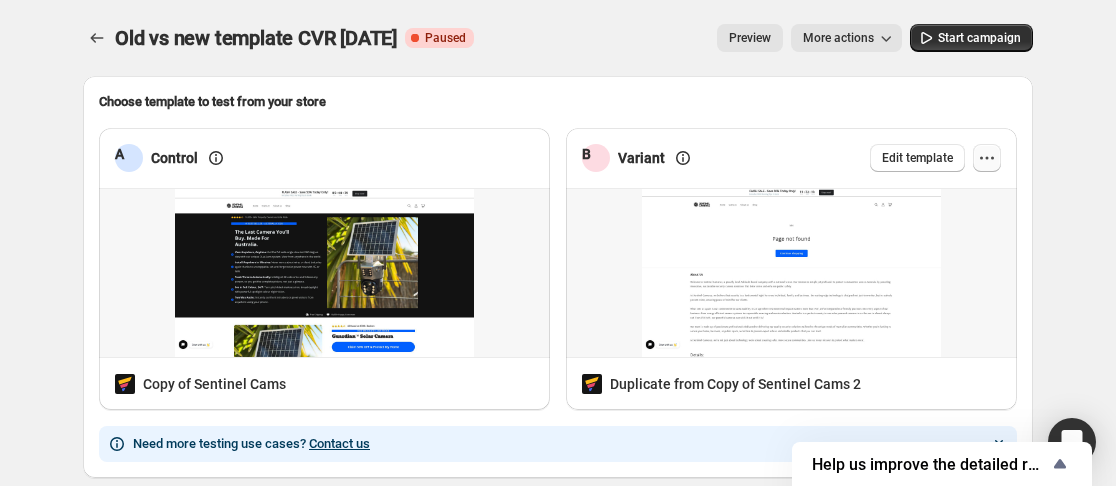 click at bounding box center [987, 158] 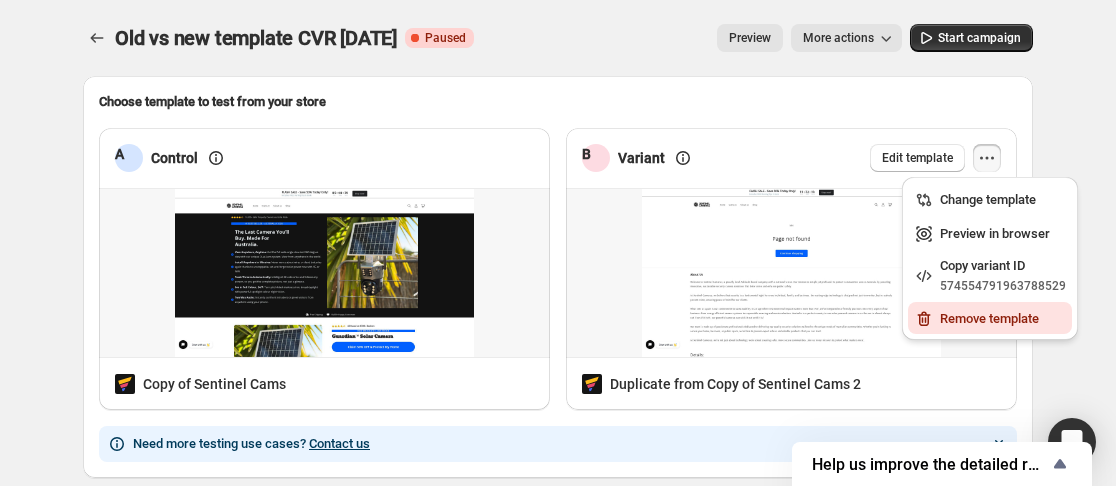 click on "Remove template" at bounding box center (989, 318) 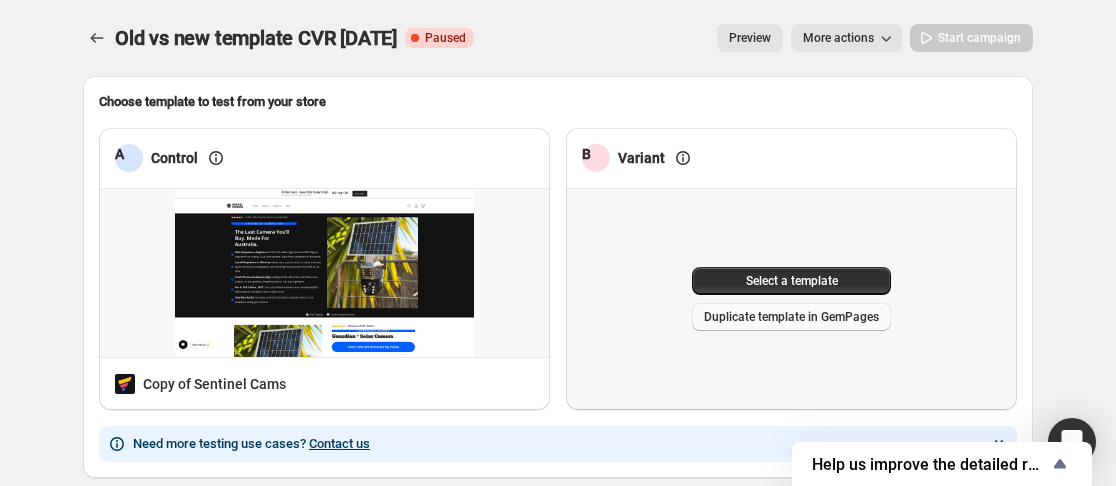 click on "Duplicate template in GemPages" at bounding box center (791, 317) 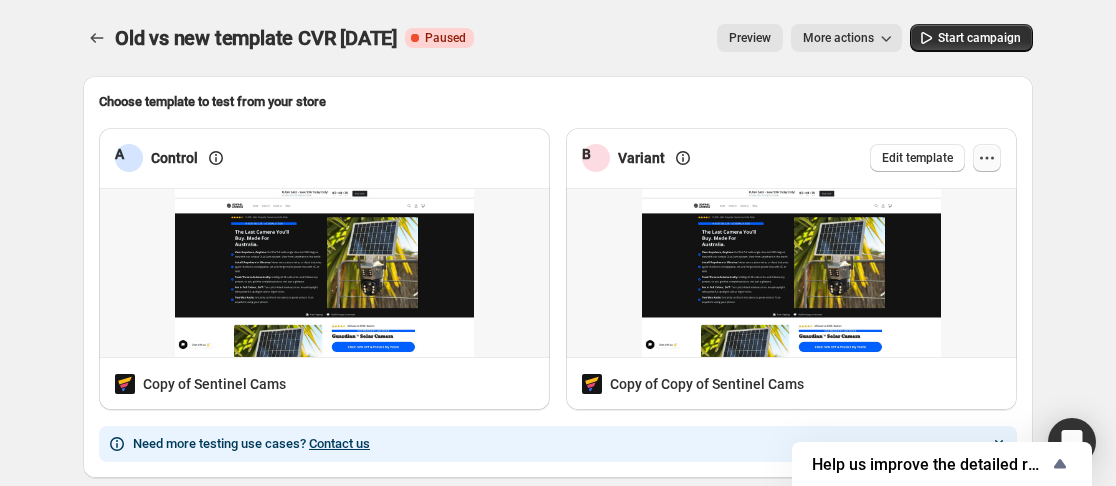 click at bounding box center (987, 158) 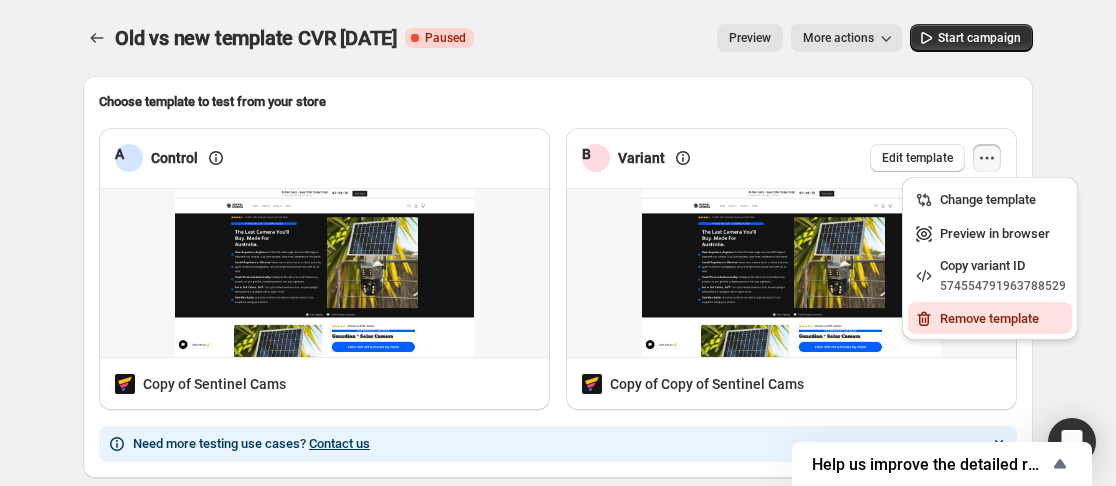 click on "Remove template" at bounding box center [989, 318] 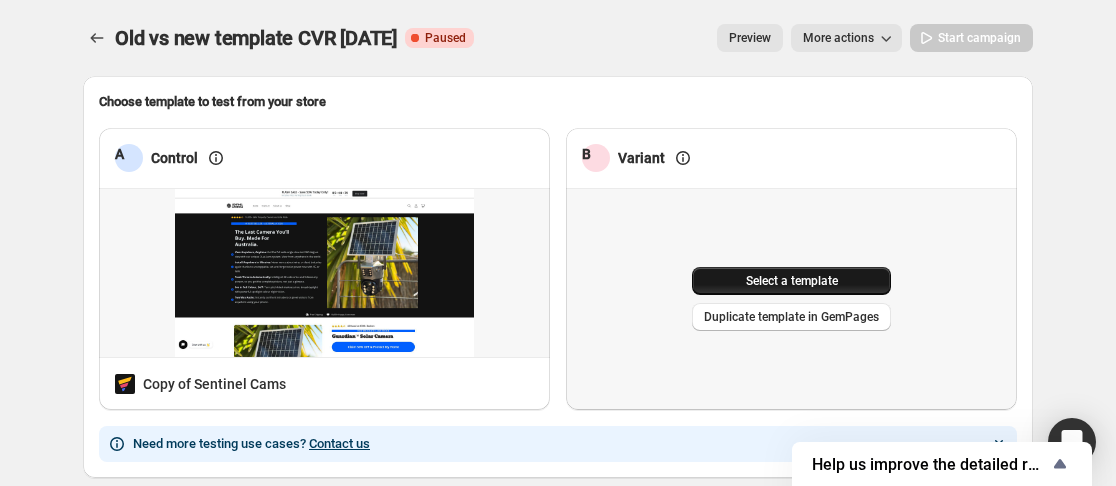 click on "Select a template" at bounding box center (792, 281) 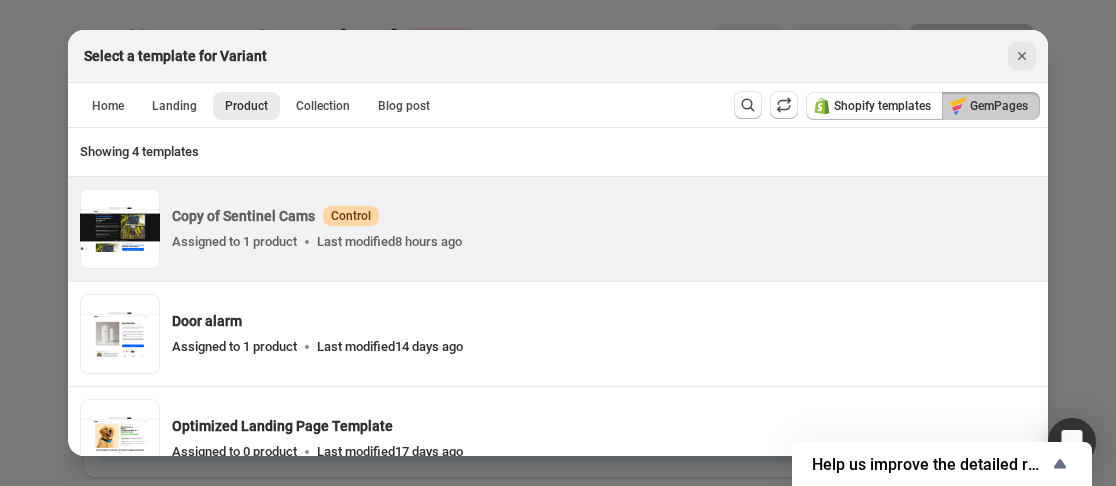 click at bounding box center (1022, 56) 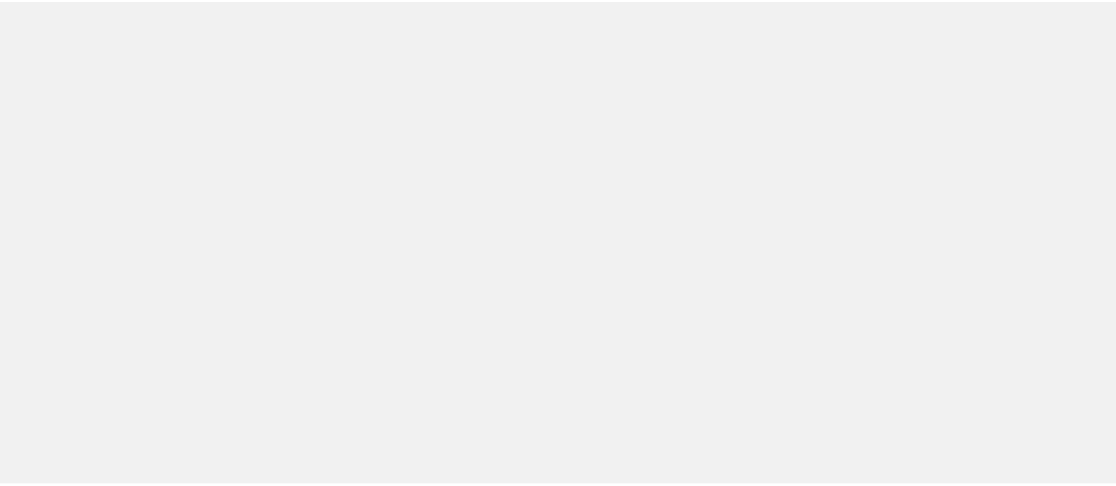 scroll, scrollTop: 0, scrollLeft: 0, axis: both 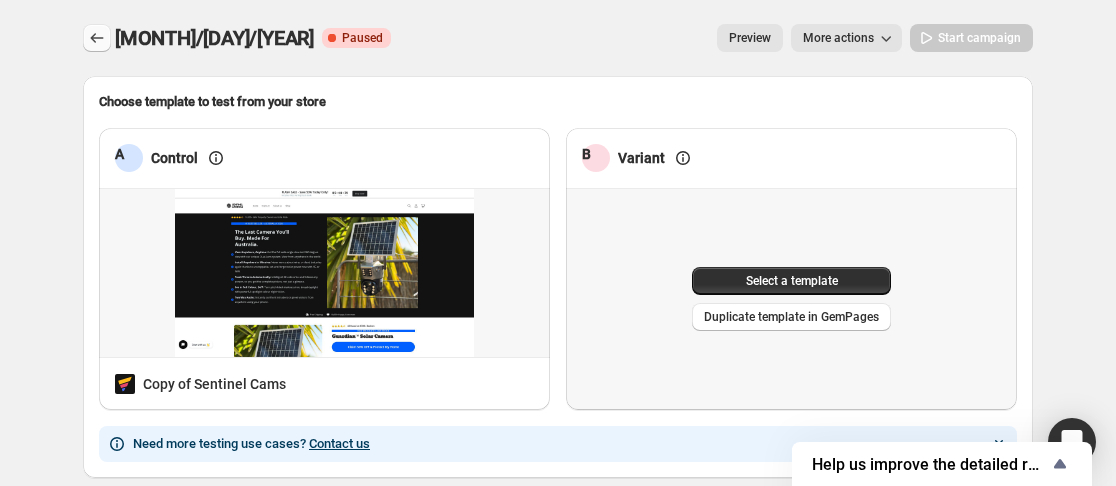 click at bounding box center (97, 38) 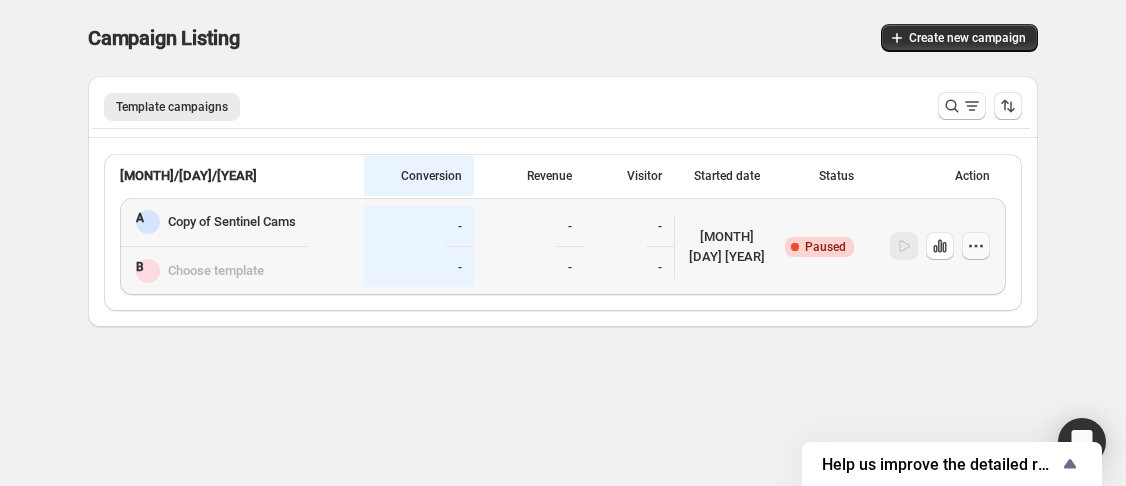 click at bounding box center (976, 246) 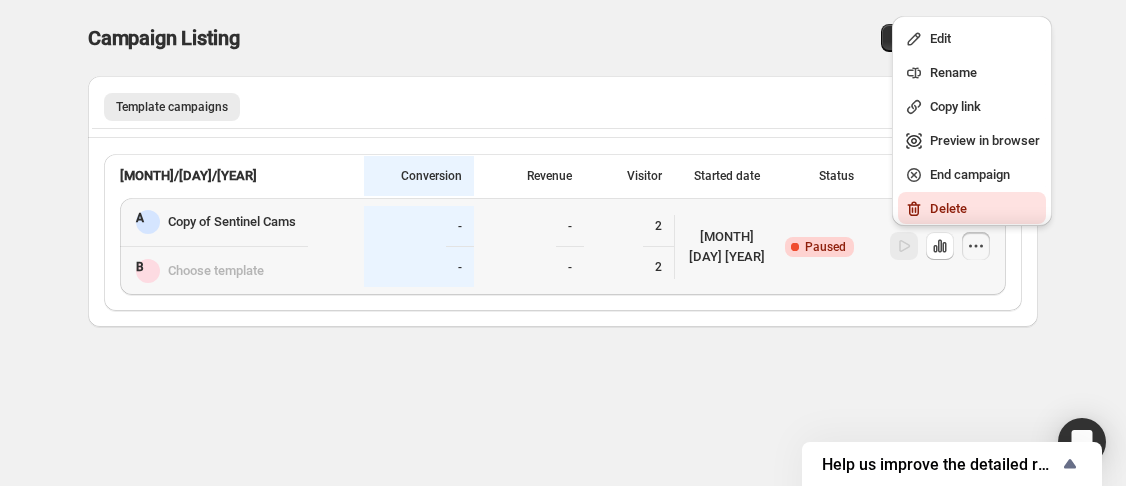 click on "Delete" at bounding box center (972, 208) 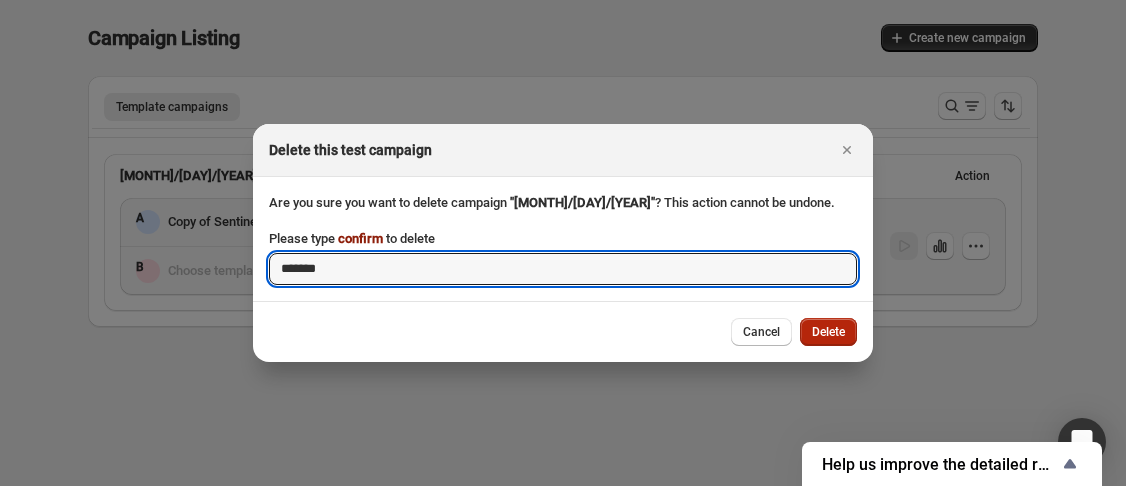 type on "*******" 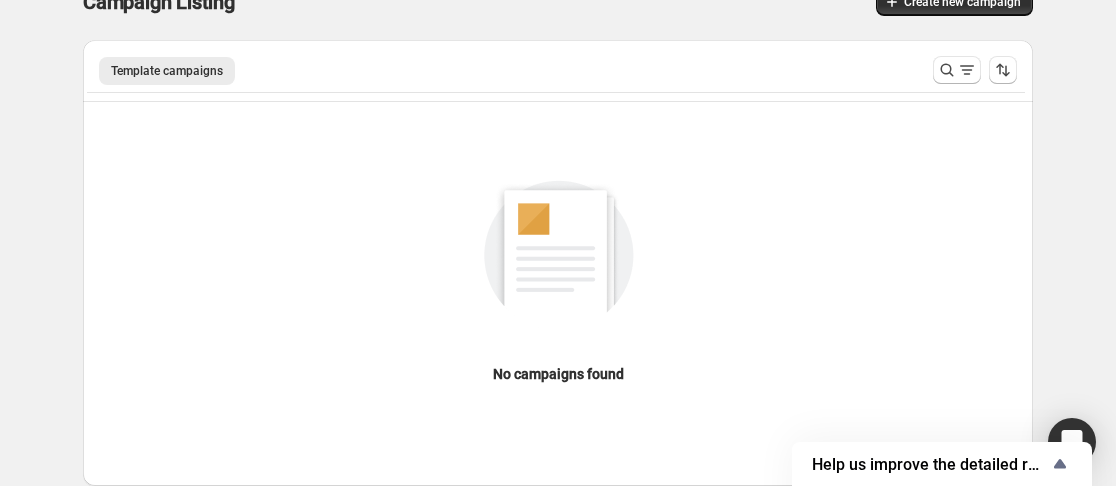scroll, scrollTop: 0, scrollLeft: 0, axis: both 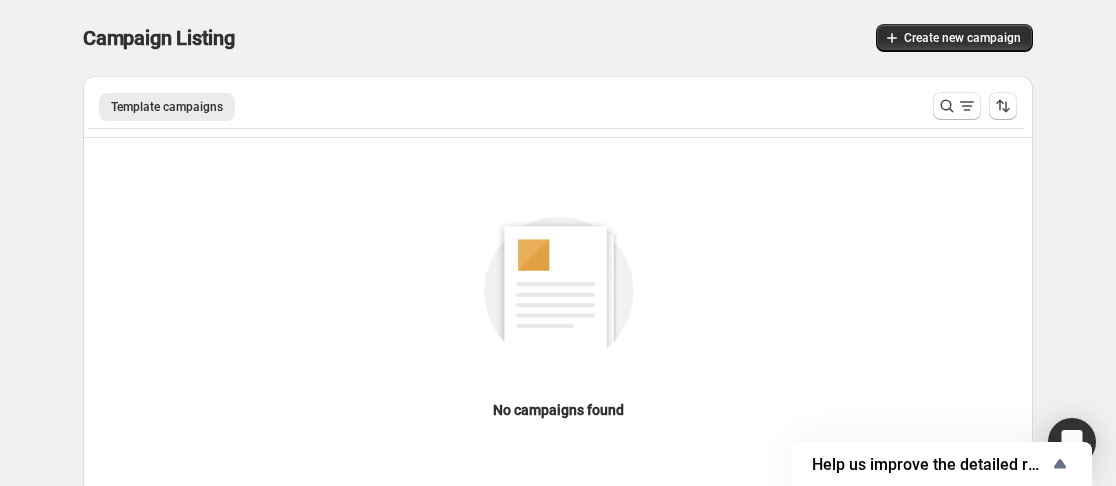 click on "Create new campaign" at bounding box center [798, 38] 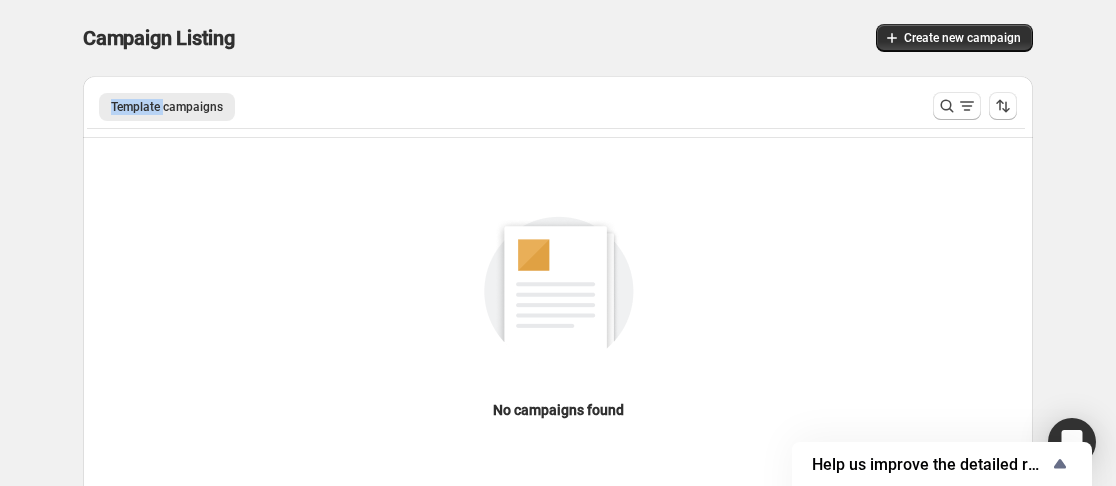 click on "Create new campaign" at bounding box center [798, 38] 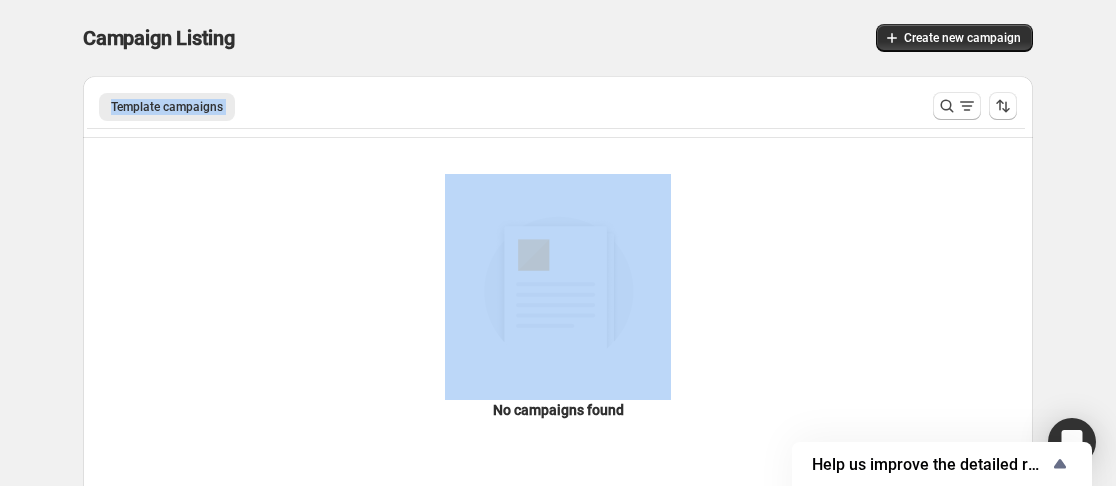 click on "Create new campaign" at bounding box center (798, 38) 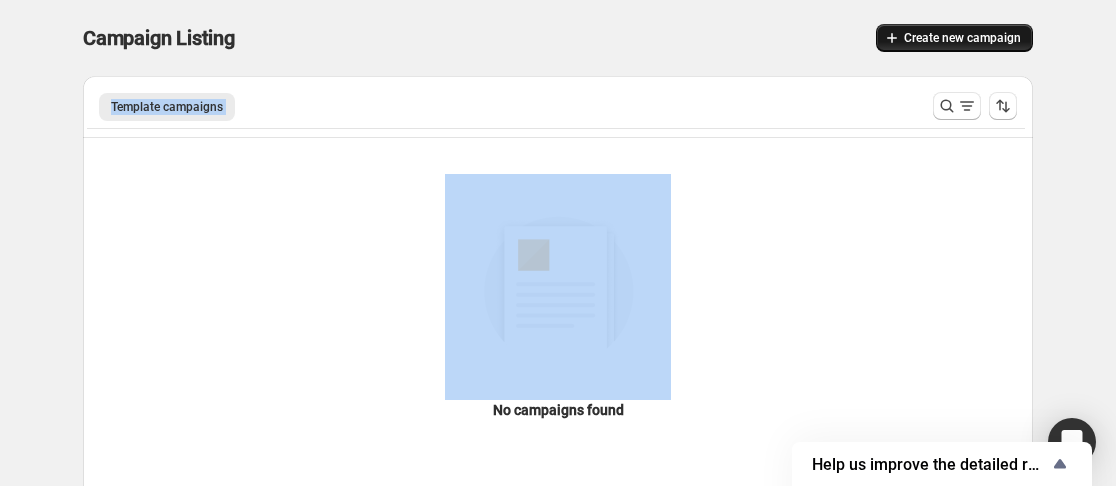 click on "Create new campaign" at bounding box center [962, 38] 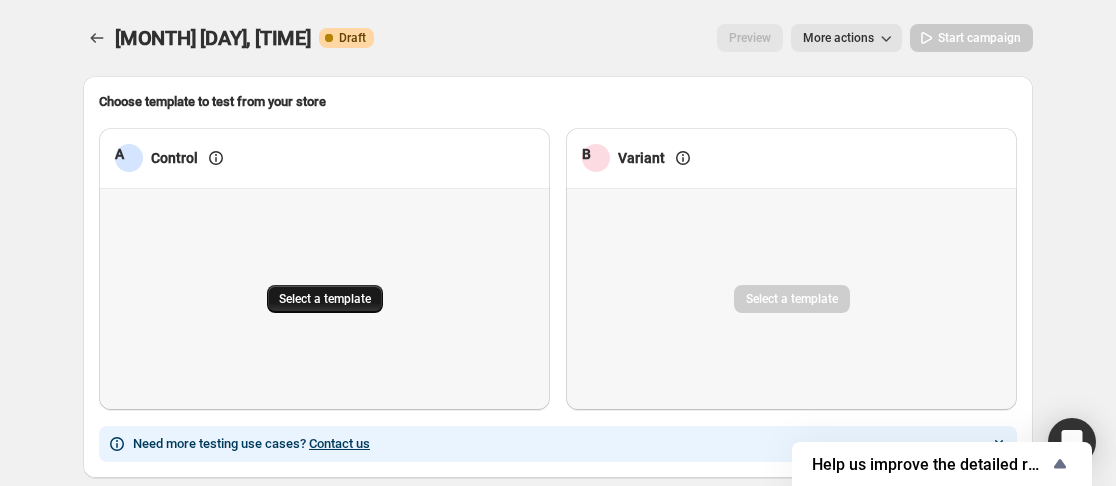click on "Select a template" at bounding box center [325, 299] 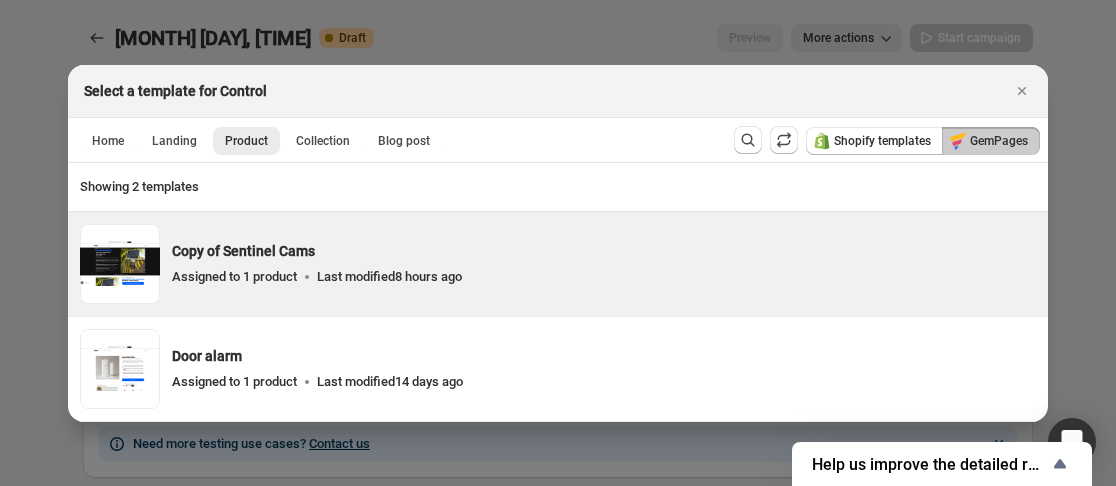 click on "Copy of Sentinel Cams Assigned to 1 product Last modified 8 hours ago" at bounding box center (604, 264) 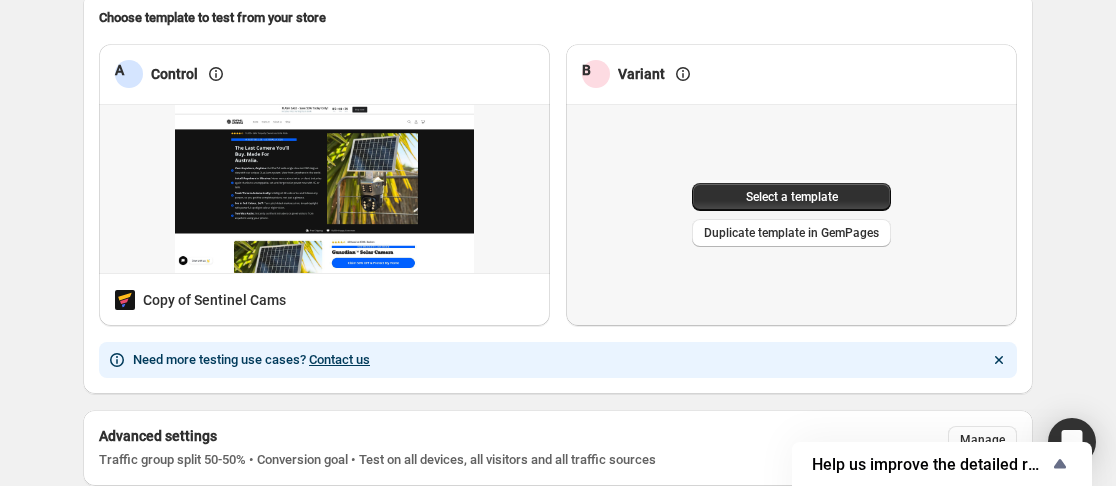 scroll, scrollTop: 51, scrollLeft: 0, axis: vertical 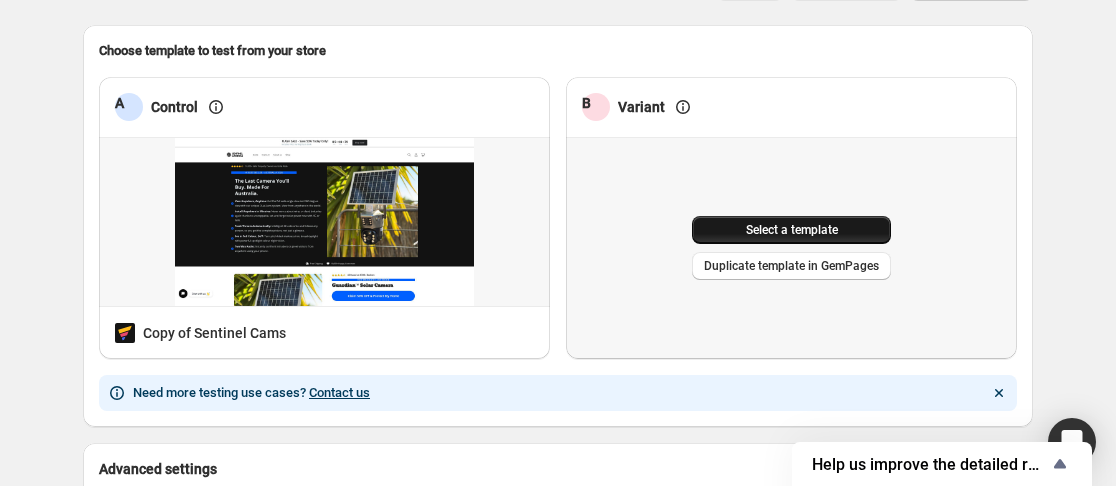 click on "Select a template" at bounding box center [792, 230] 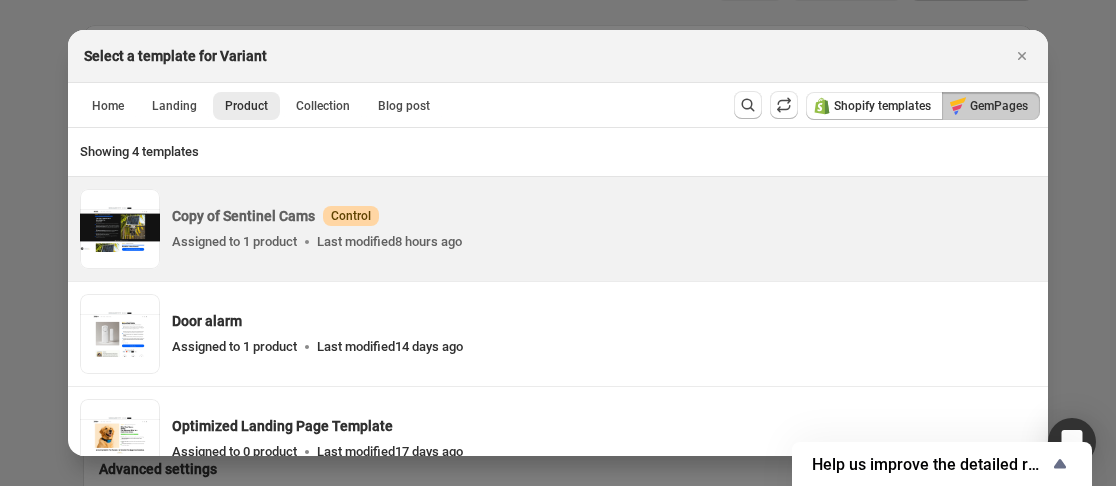 scroll, scrollTop: 0, scrollLeft: 0, axis: both 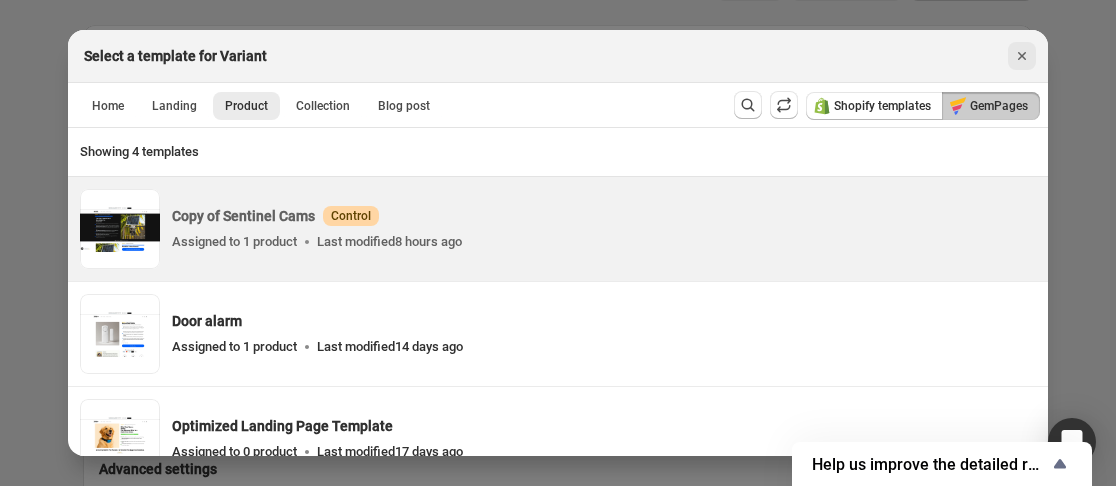 click at bounding box center (1022, 56) 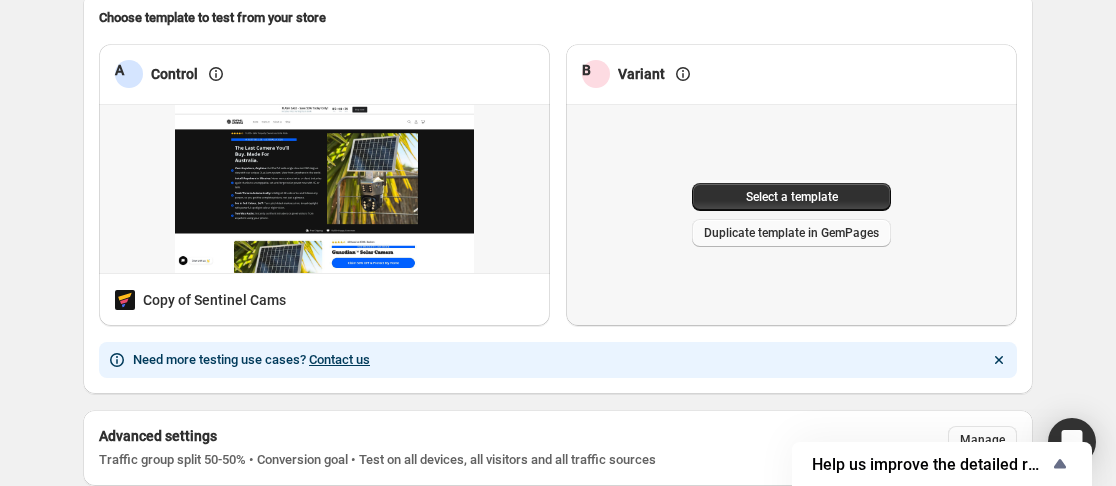 scroll, scrollTop: 0, scrollLeft: 0, axis: both 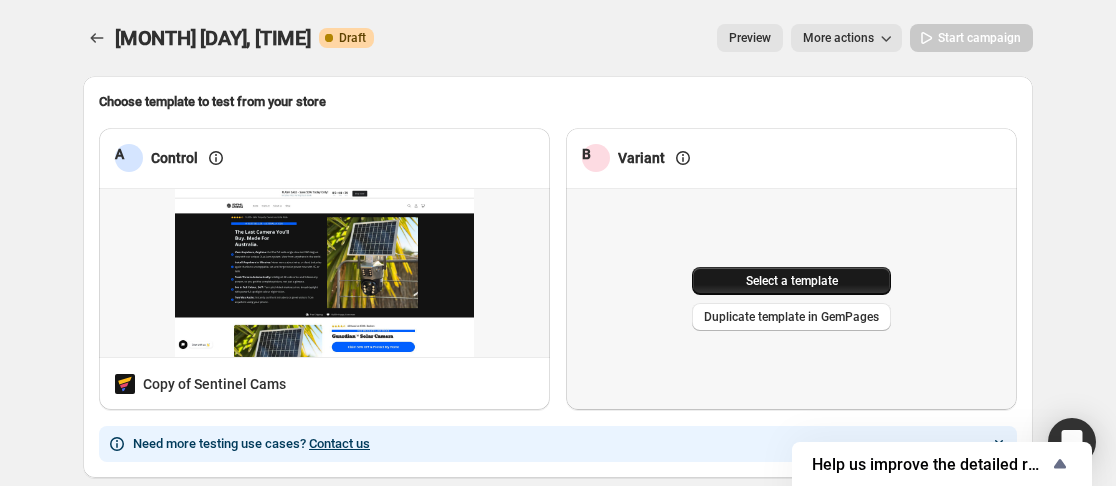 click on "Select a template" at bounding box center (791, 281) 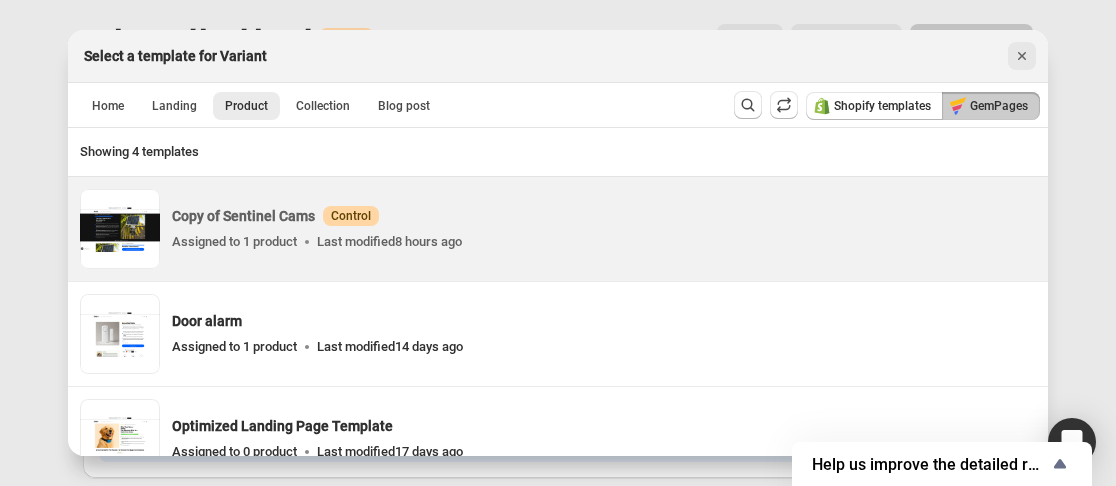 click at bounding box center (1022, 56) 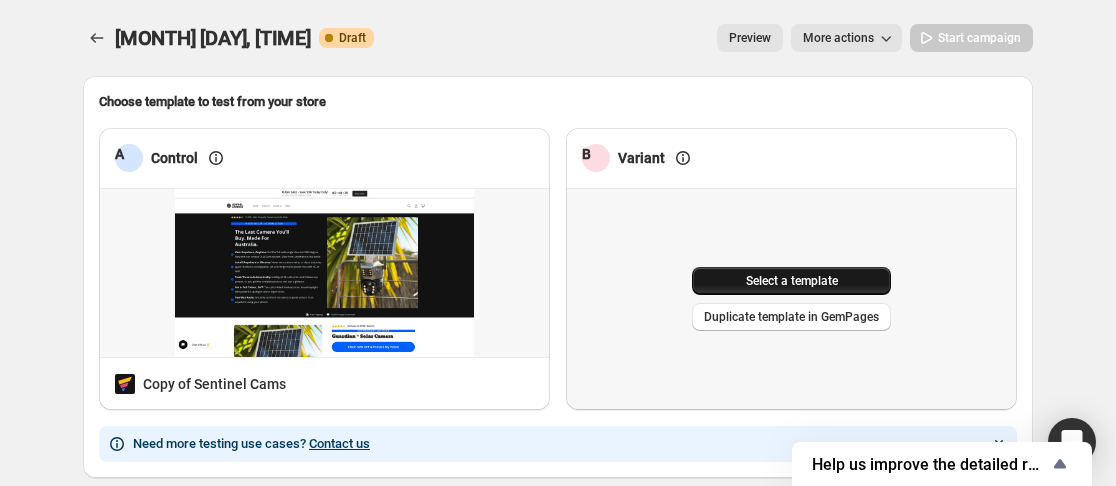 click on "Select a template" at bounding box center (792, 281) 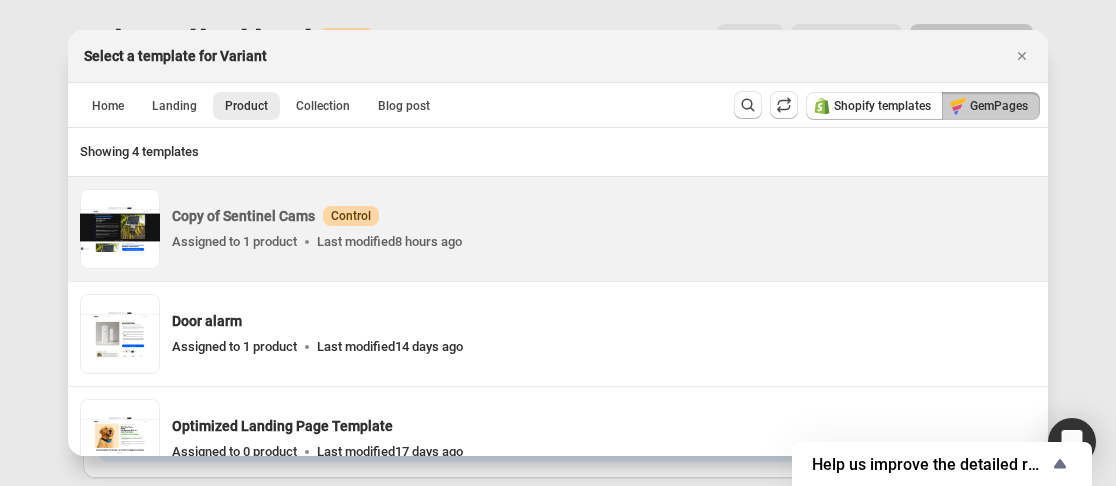 click on "Copy of Sentinel Cams Warning Control" at bounding box center (604, 216) 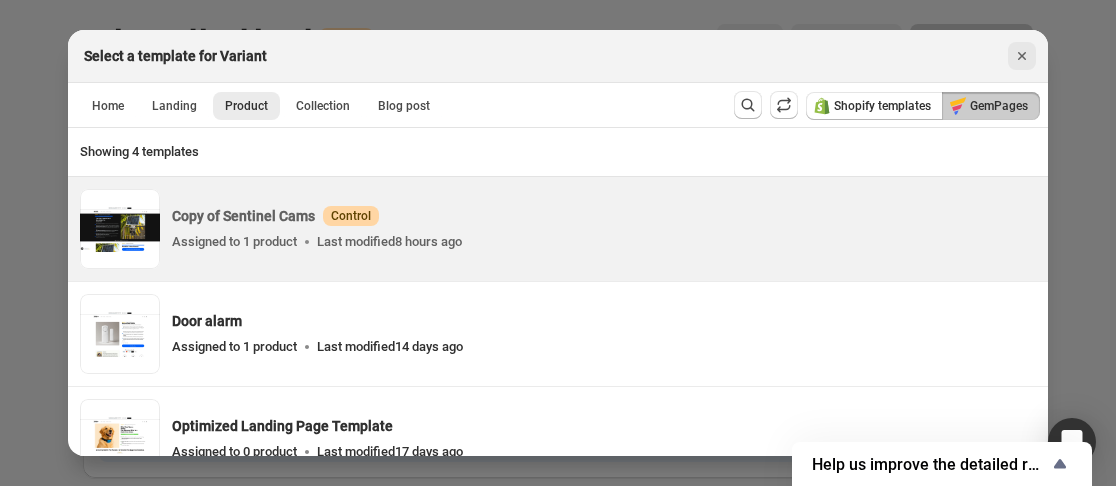 click at bounding box center (1022, 56) 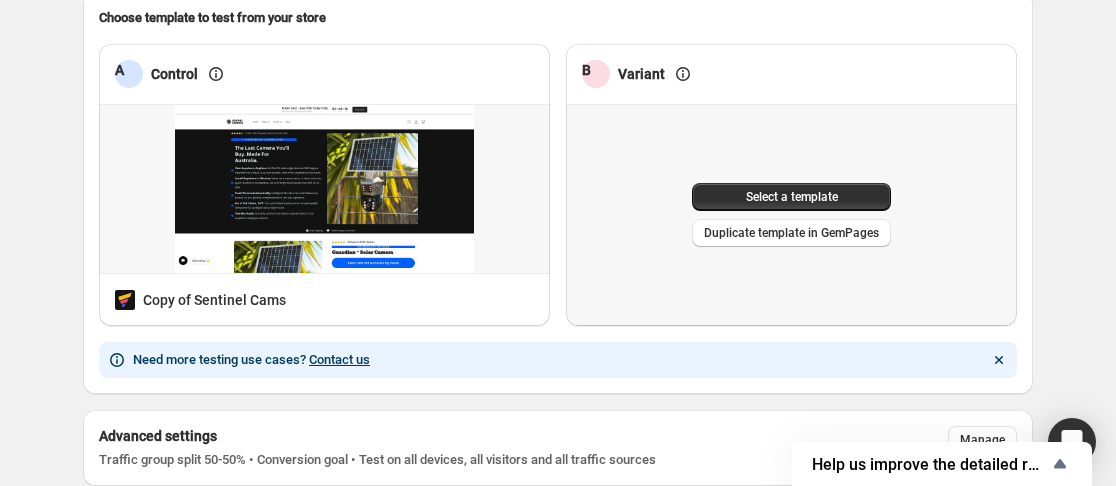 scroll, scrollTop: 0, scrollLeft: 0, axis: both 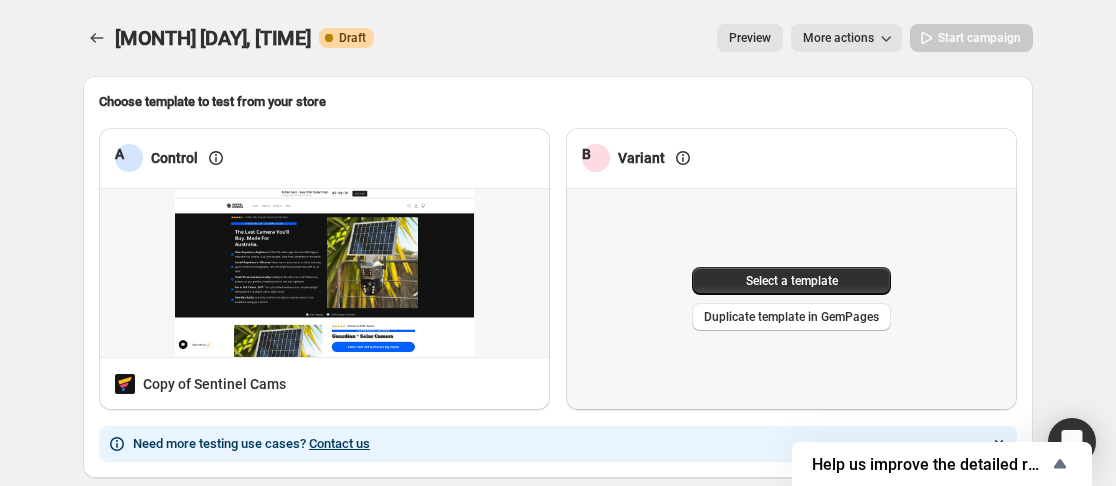 click on "More actions" at bounding box center [846, 38] 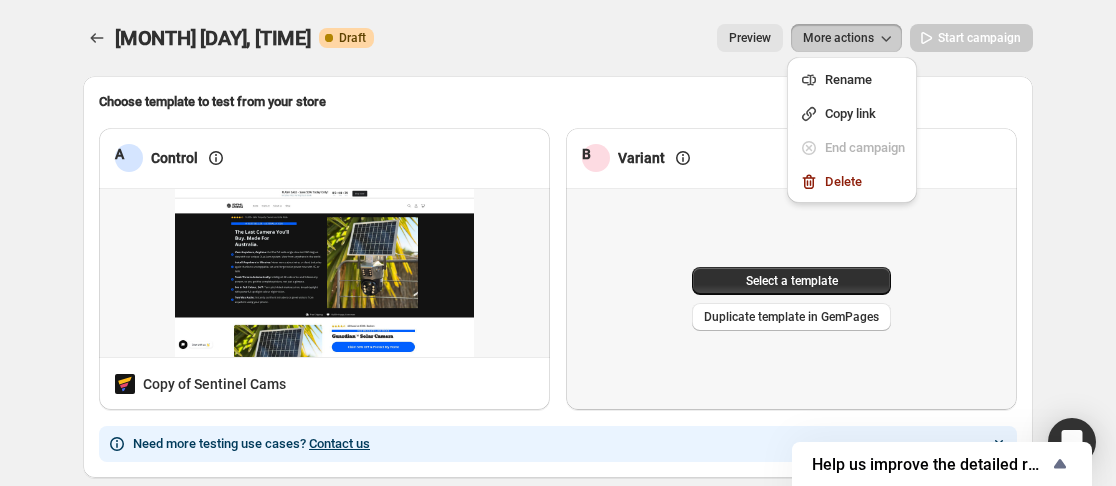 click on "[MONTH] [DAY], [TIME]. This page is ready [MONTH] [DAY], [TIME] Warning Complete Draft Preview More actions More actions Preview More actions Start campaign" at bounding box center [558, 38] 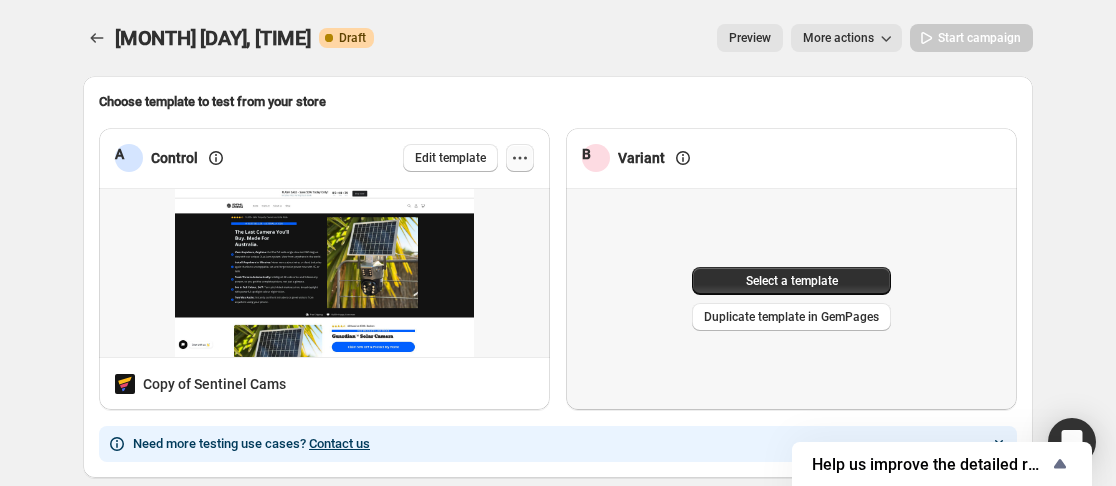 click at bounding box center [520, 158] 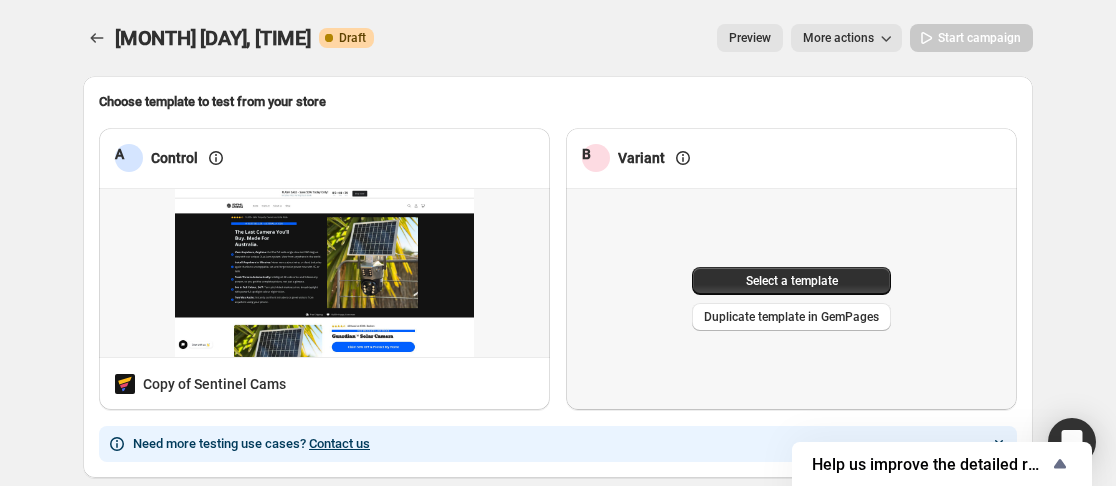 click on "Choose template to test from your store" at bounding box center (558, 102) 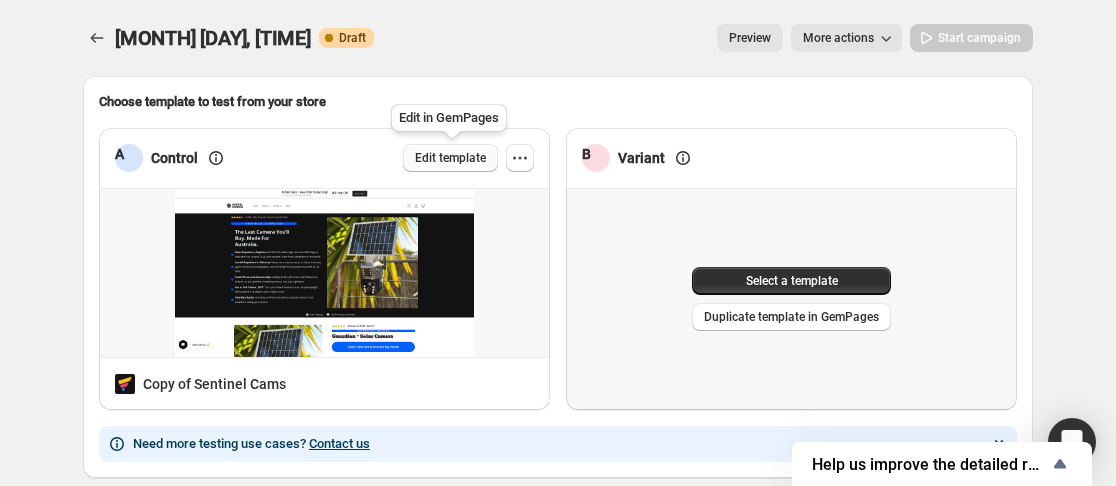click on "Edit template" at bounding box center (450, 158) 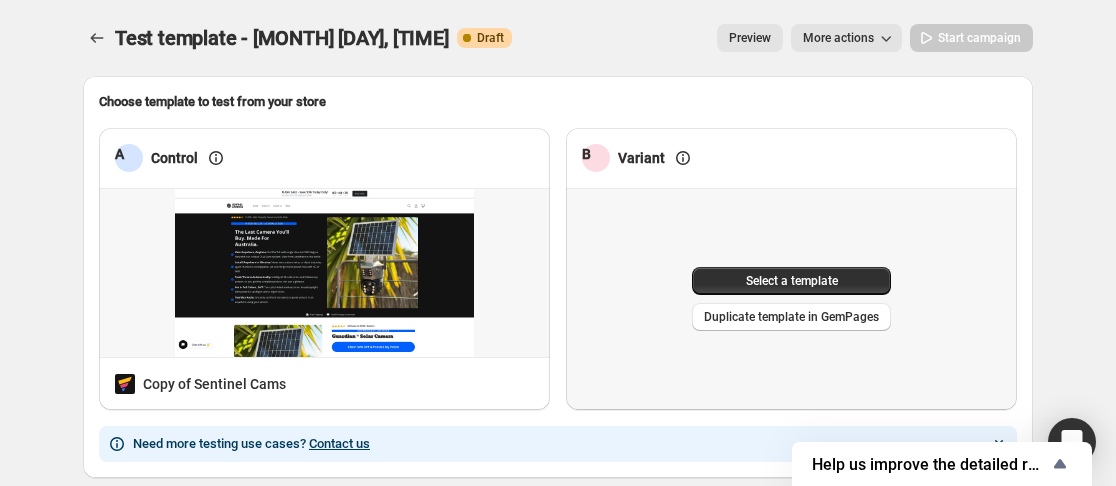 scroll, scrollTop: 192, scrollLeft: 0, axis: vertical 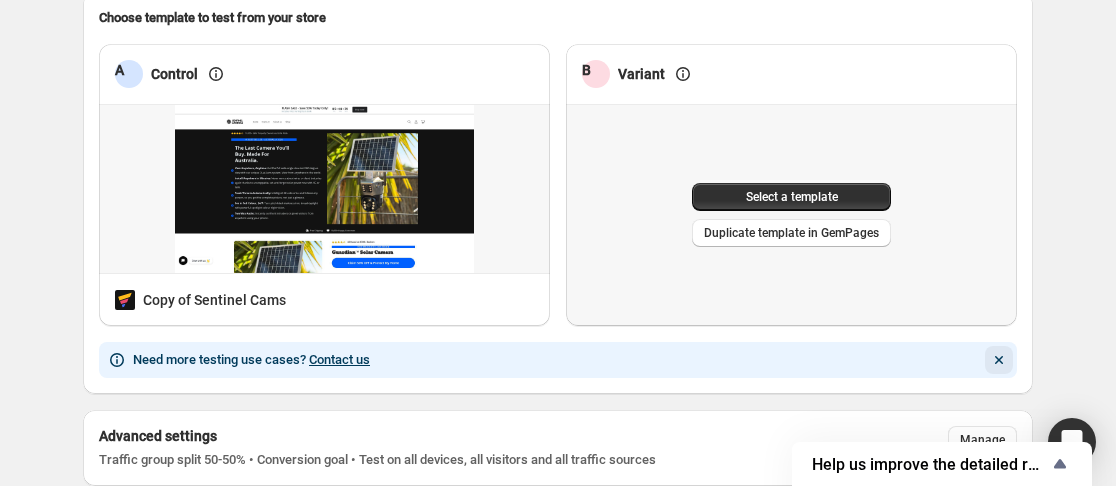 click at bounding box center (999, 360) 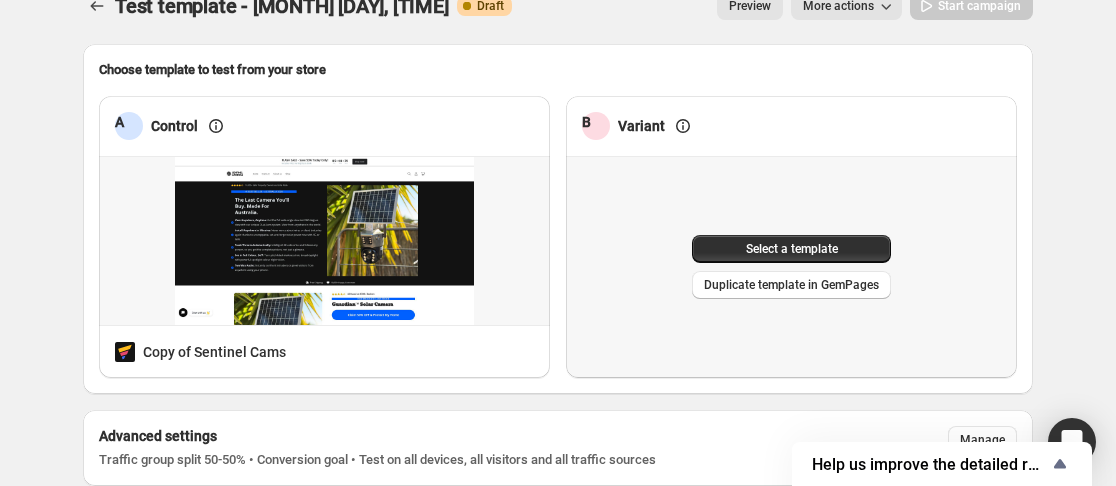 scroll, scrollTop: 0, scrollLeft: 0, axis: both 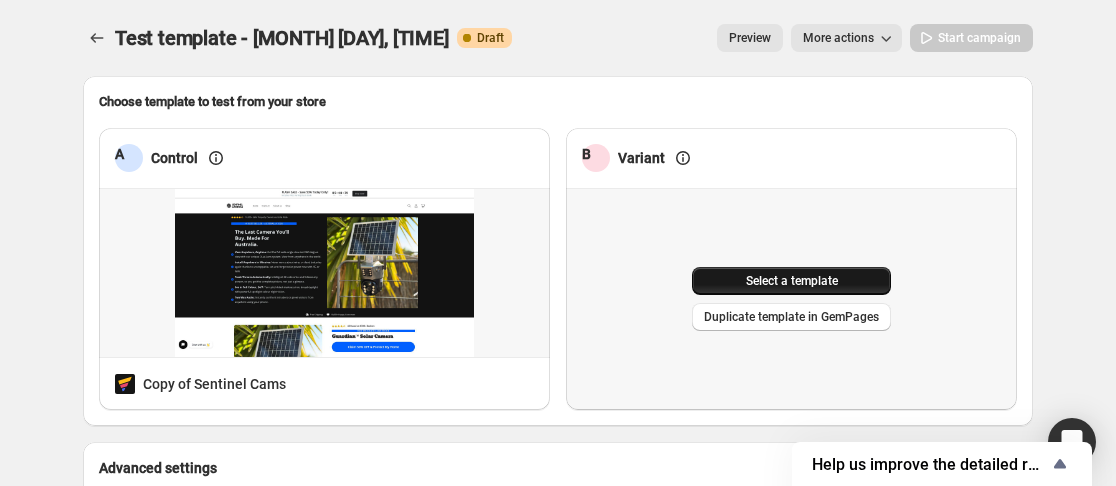 click on "Select a template" at bounding box center [792, 281] 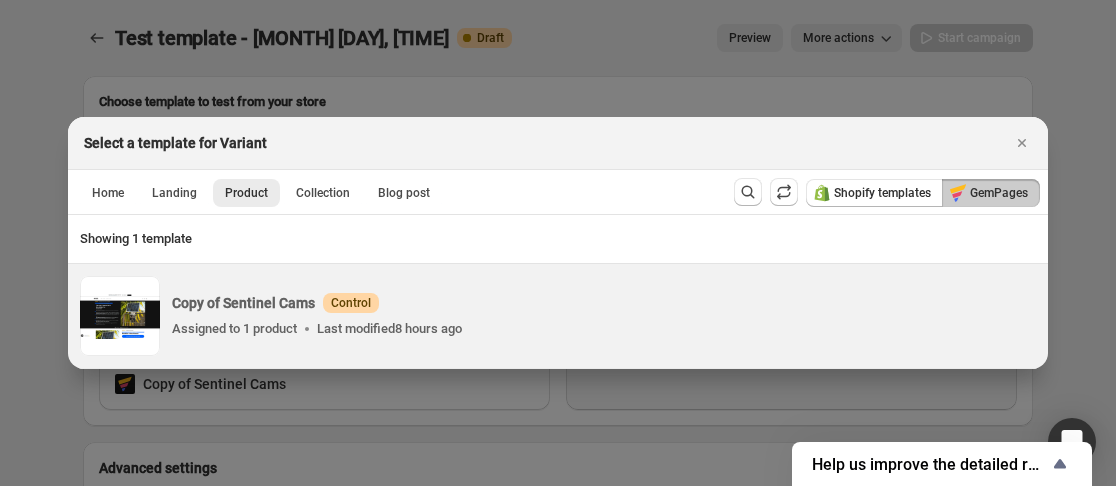 click on "Assigned to 1 product Last modified  [DURATION] ago" at bounding box center (604, 329) 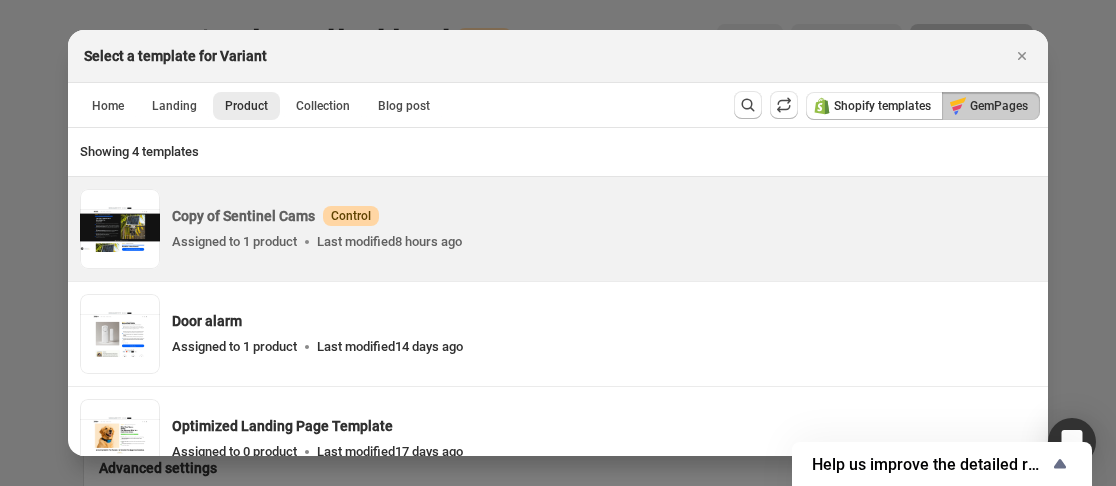 click on "Assigned to 1 product Last modified  [DURATION] ago" at bounding box center (604, 242) 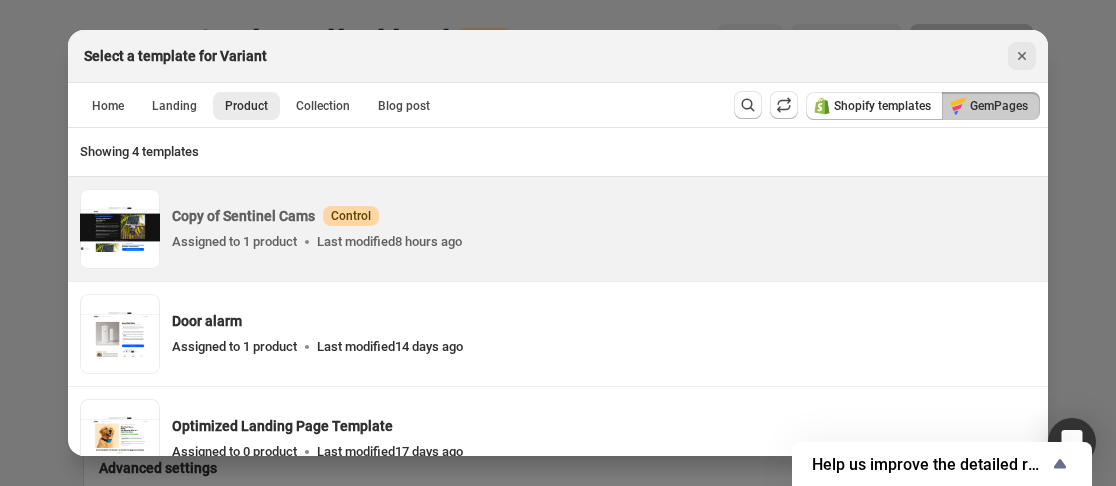 click at bounding box center (1022, 56) 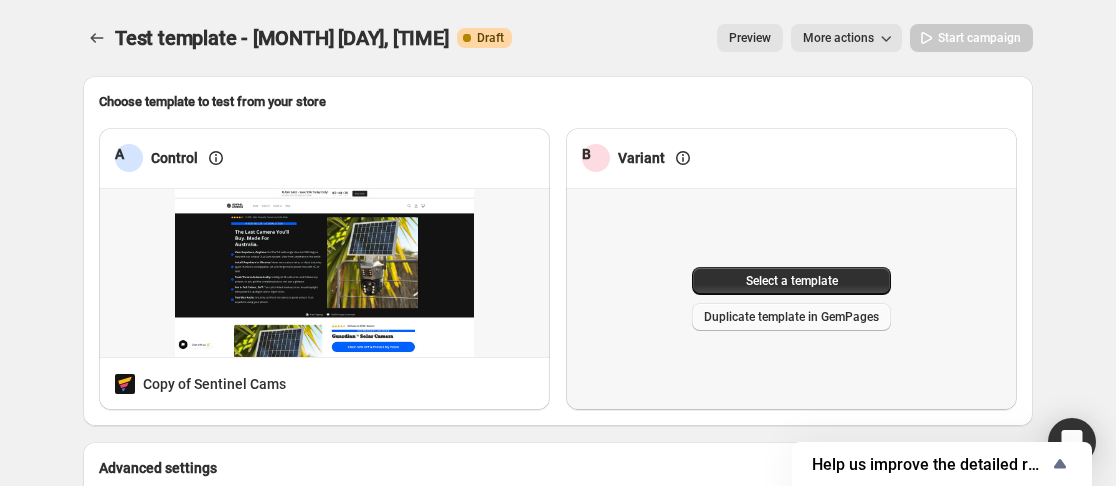 click on "Duplicate template in GemPages" at bounding box center (791, 317) 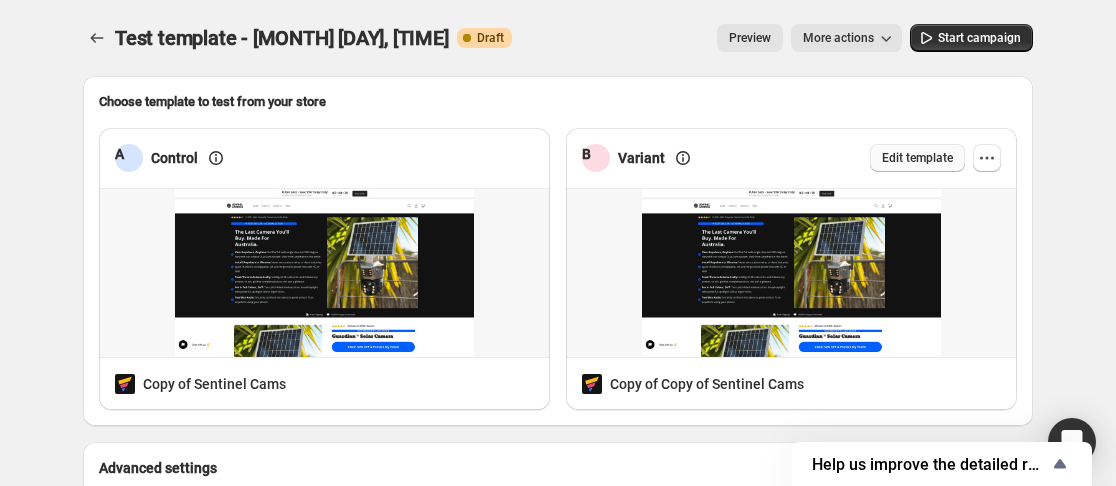 click on "Edit template" at bounding box center [917, 158] 